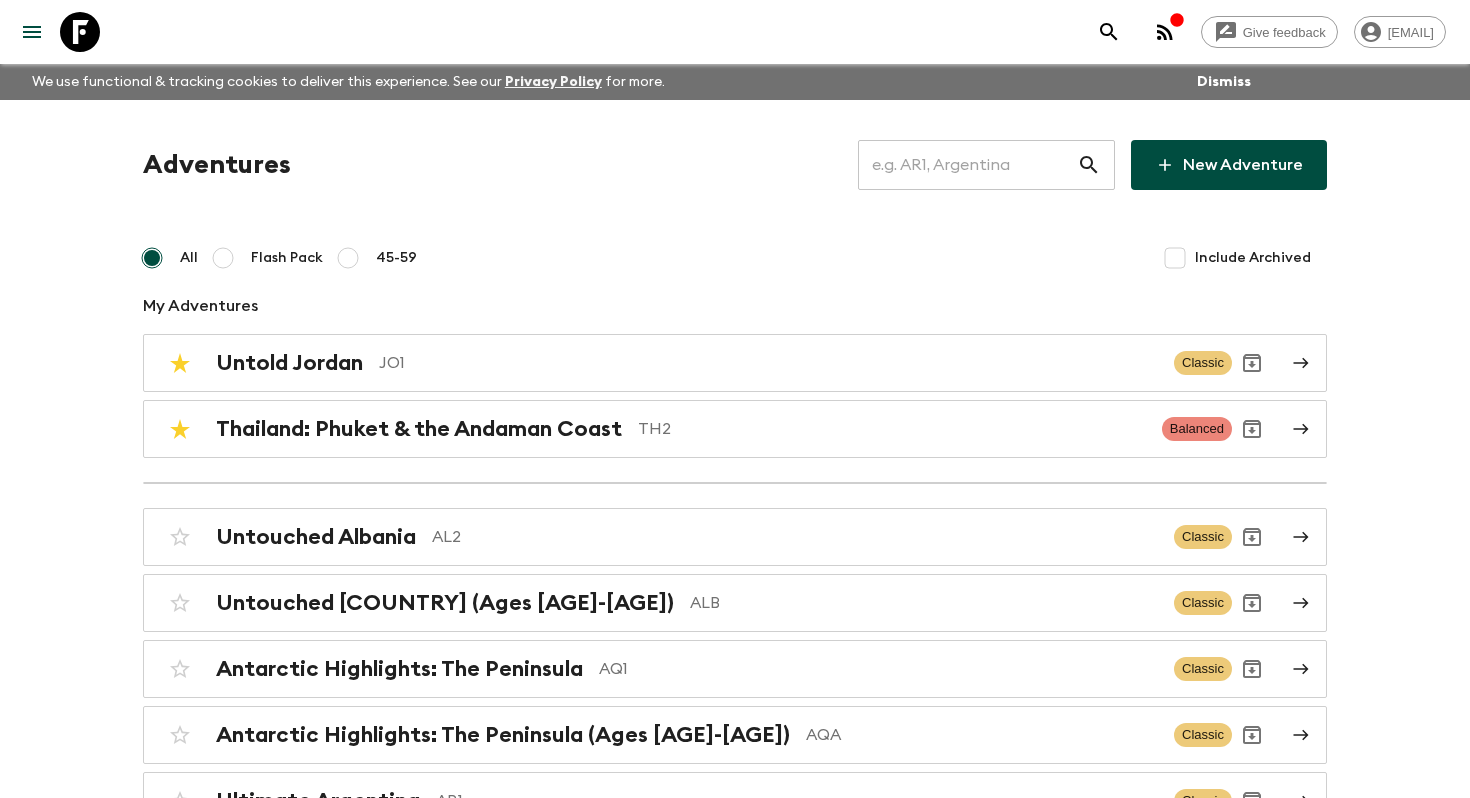 scroll, scrollTop: 7199, scrollLeft: 0, axis: vertical 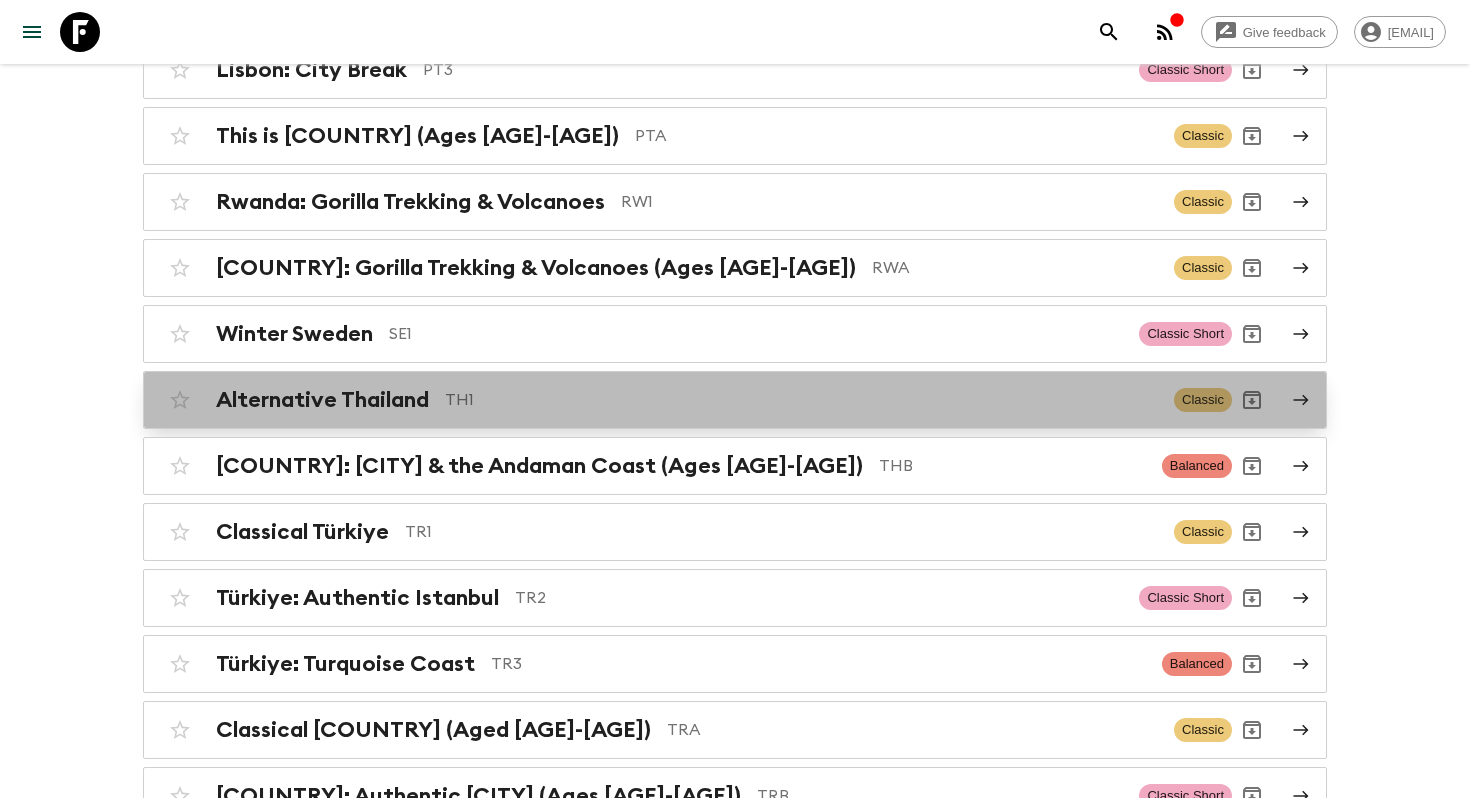 click on "TH1" at bounding box center [801, 400] 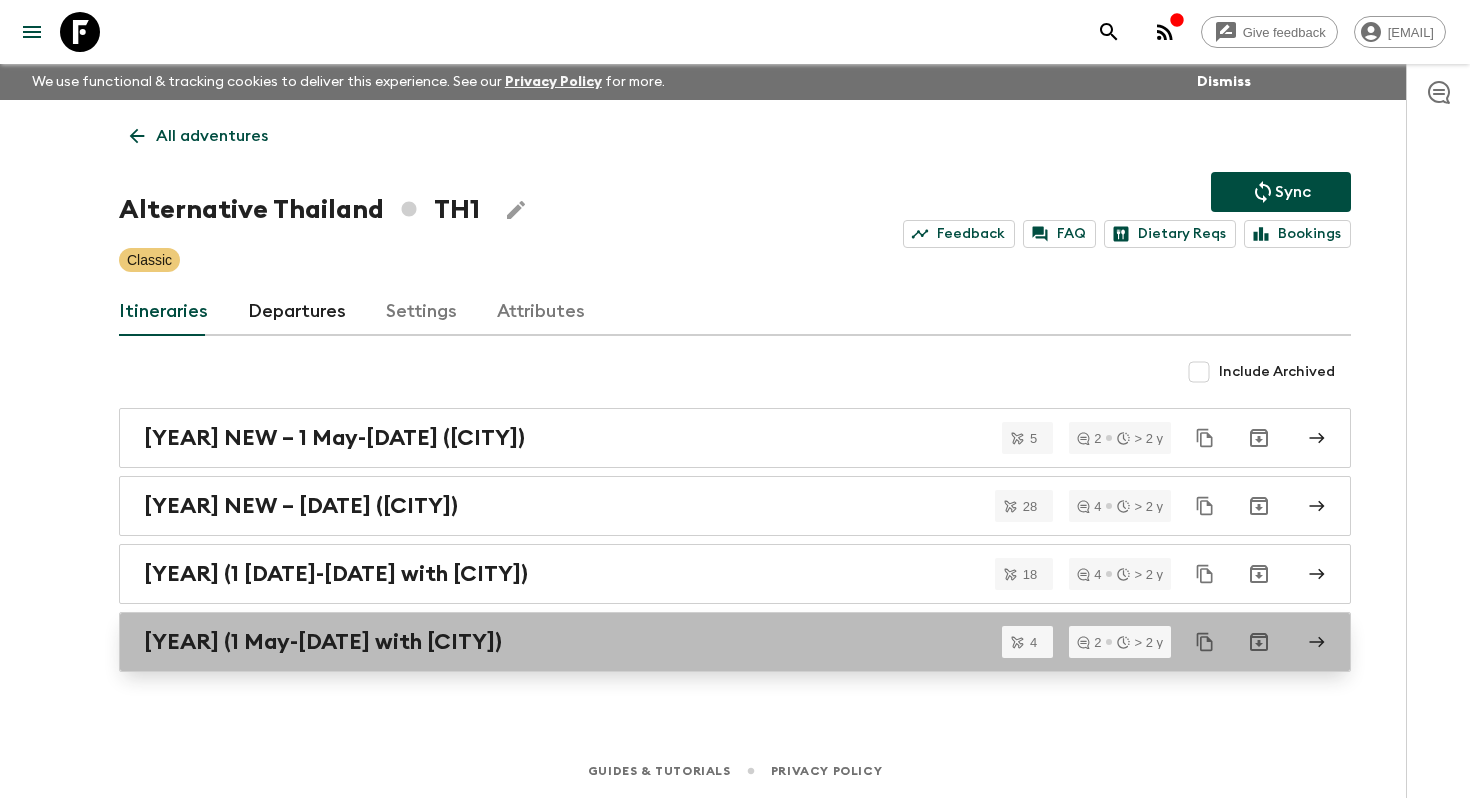 click on "2025 (1 May-30 September with Koh Samui)" at bounding box center (323, 642) 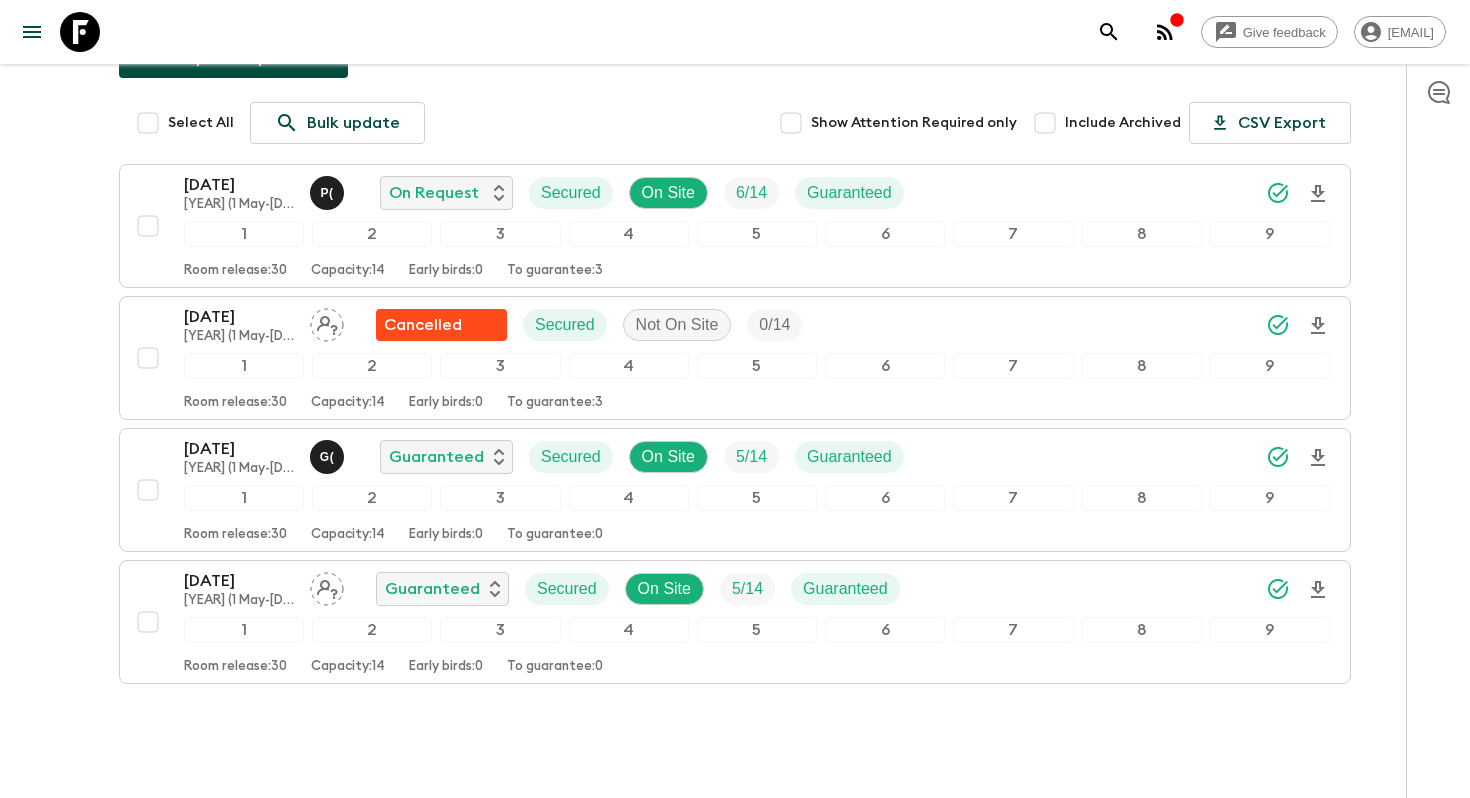 scroll, scrollTop: 370, scrollLeft: 0, axis: vertical 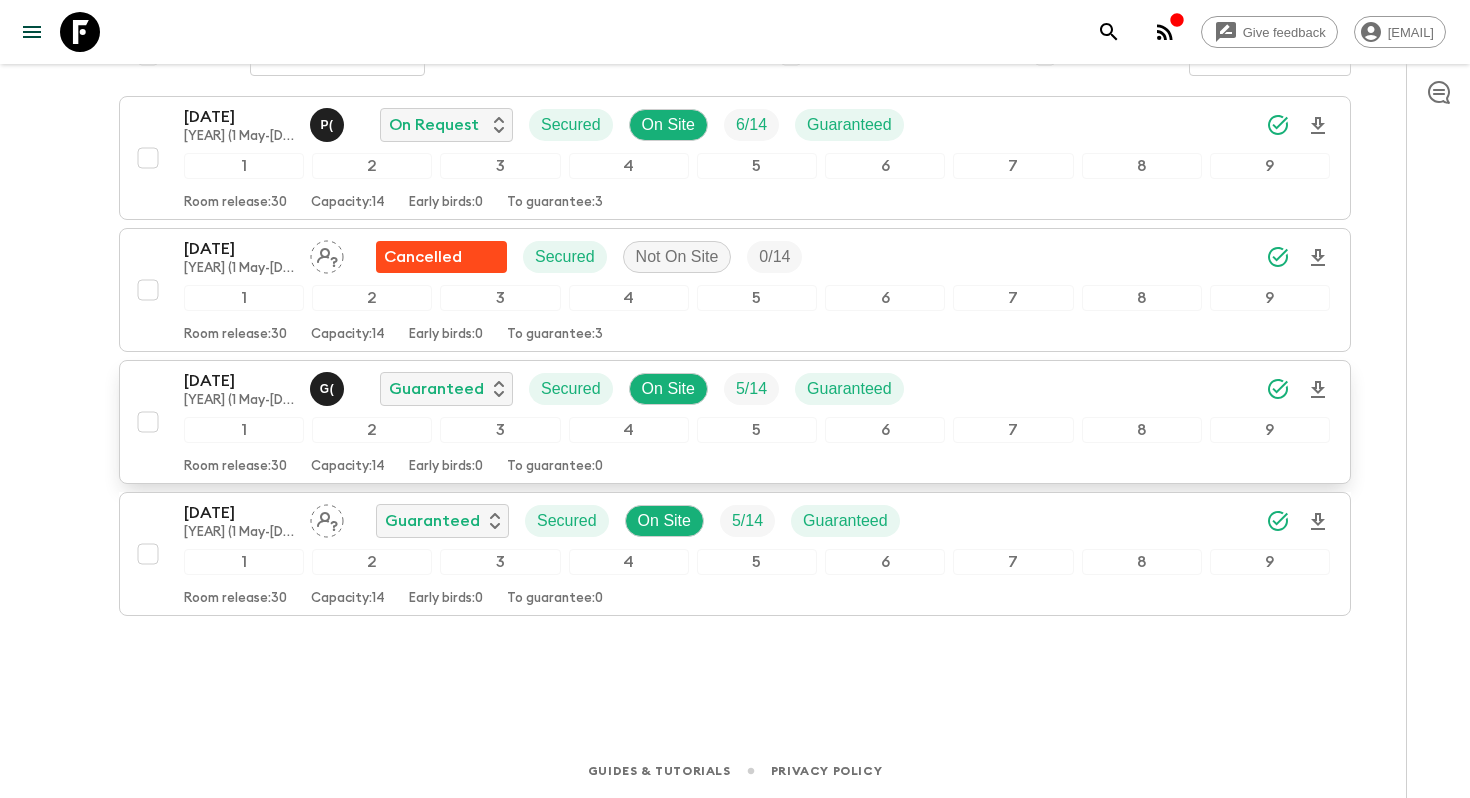 click on "29 Aug 2025" at bounding box center [239, 381] 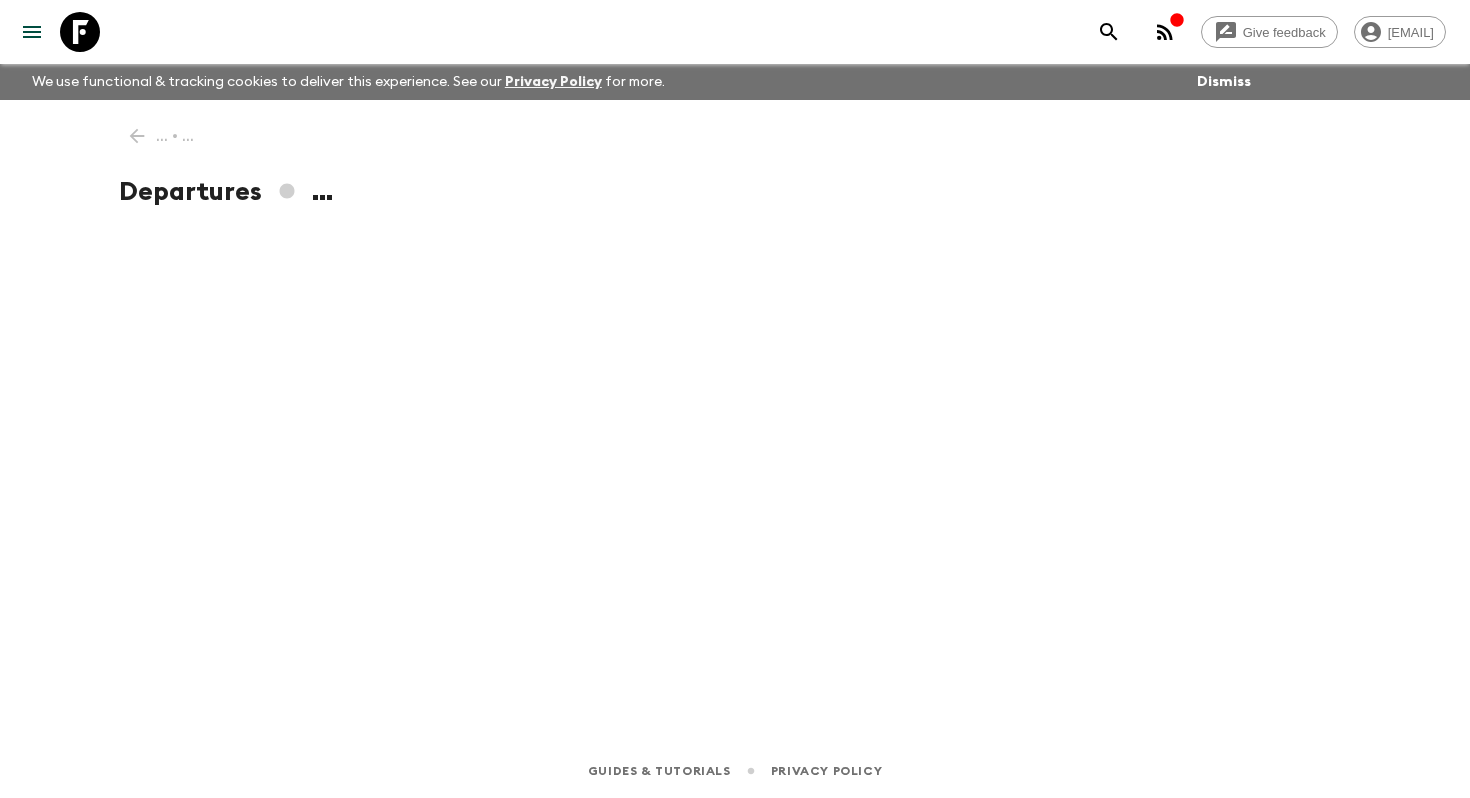 scroll, scrollTop: 0, scrollLeft: 0, axis: both 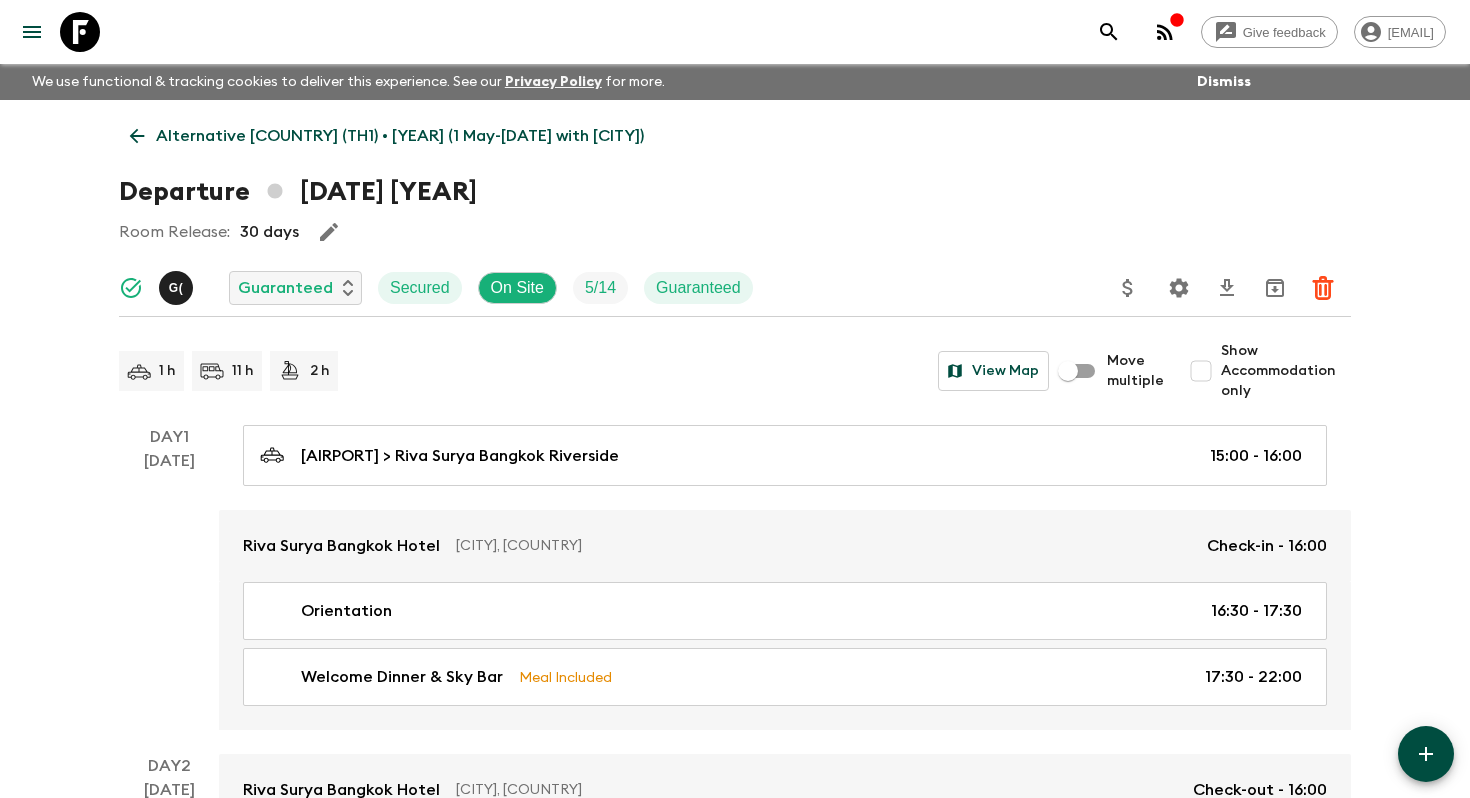 click 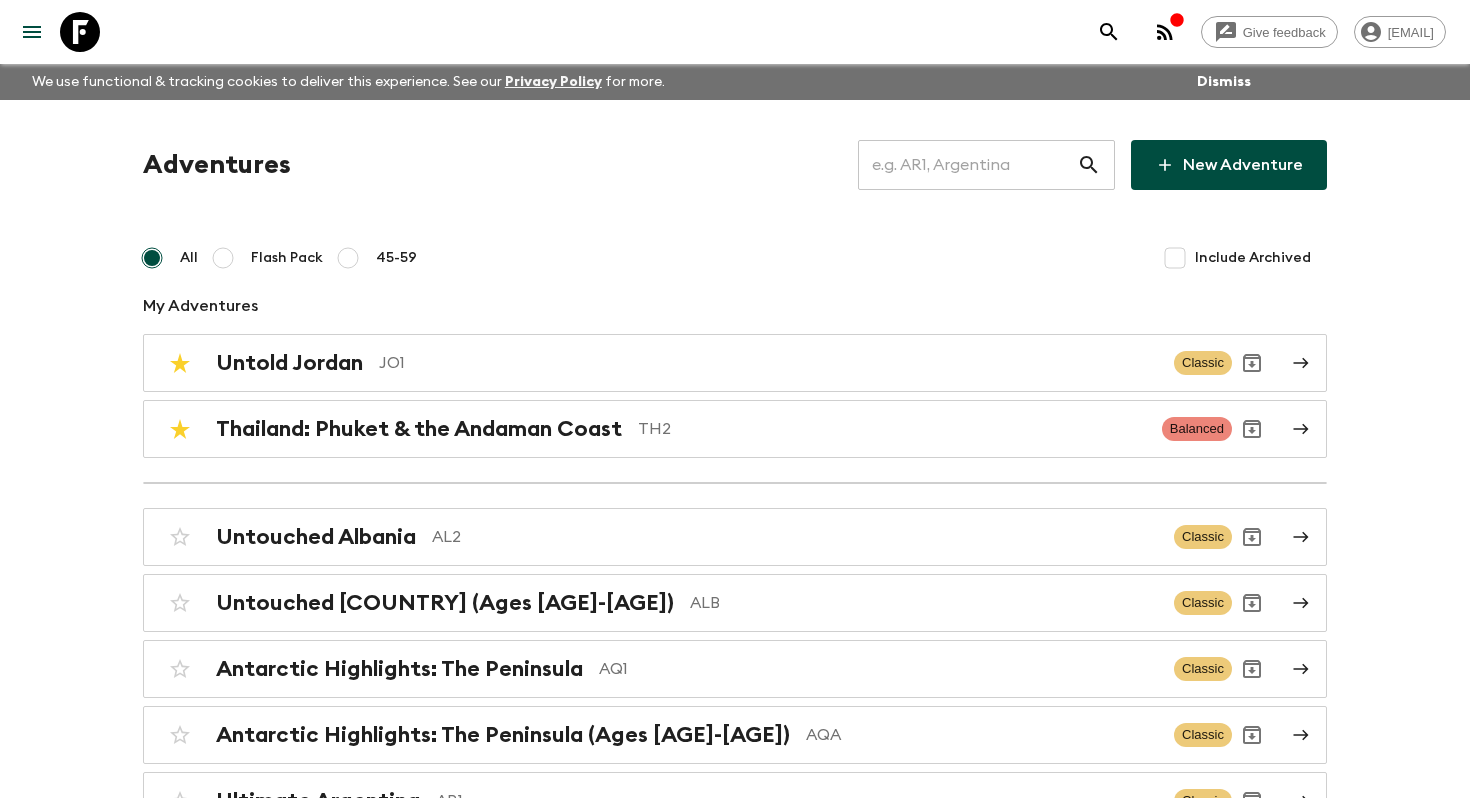 scroll, scrollTop: 7991, scrollLeft: 0, axis: vertical 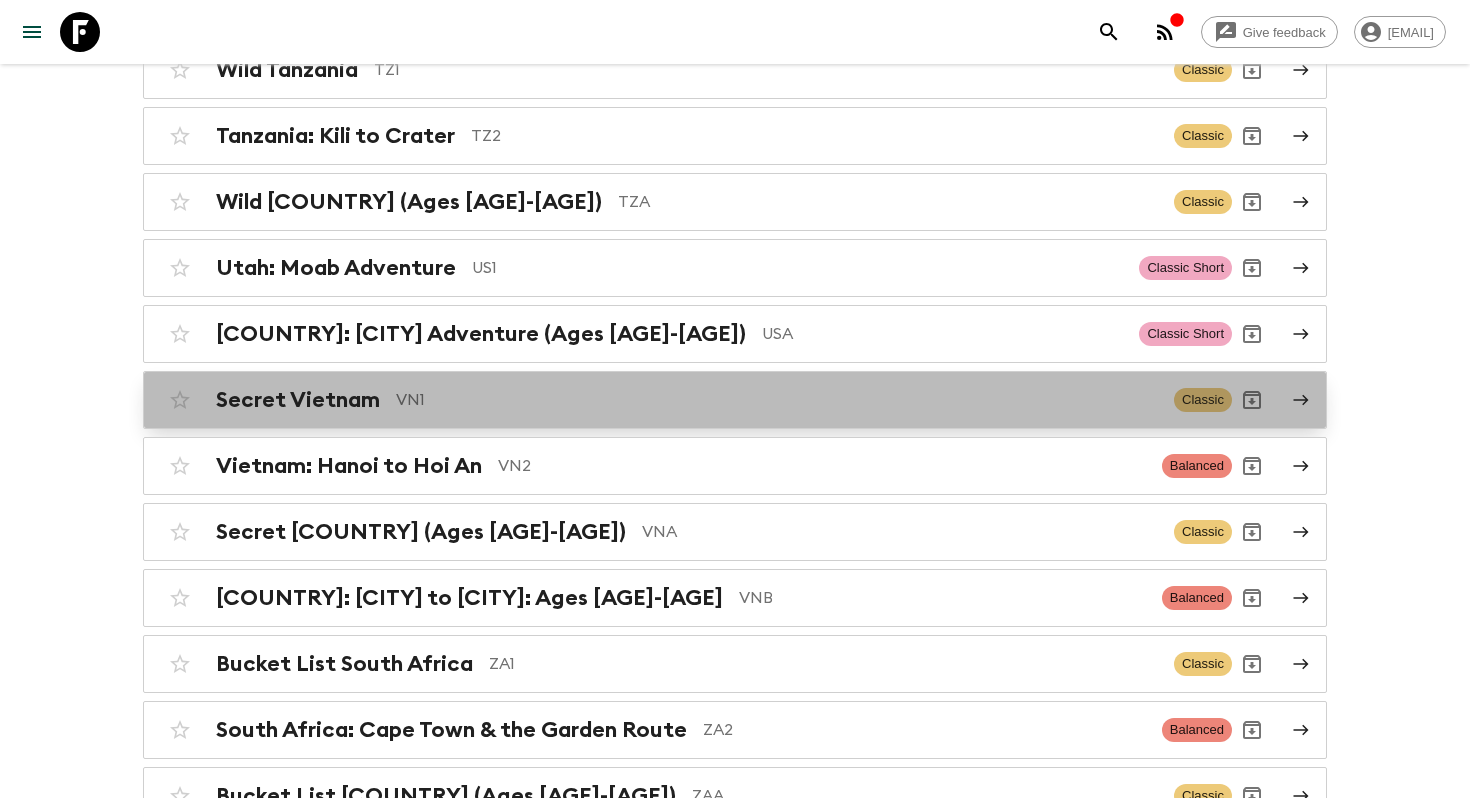 click on "Secret Vietnam" at bounding box center [298, 400] 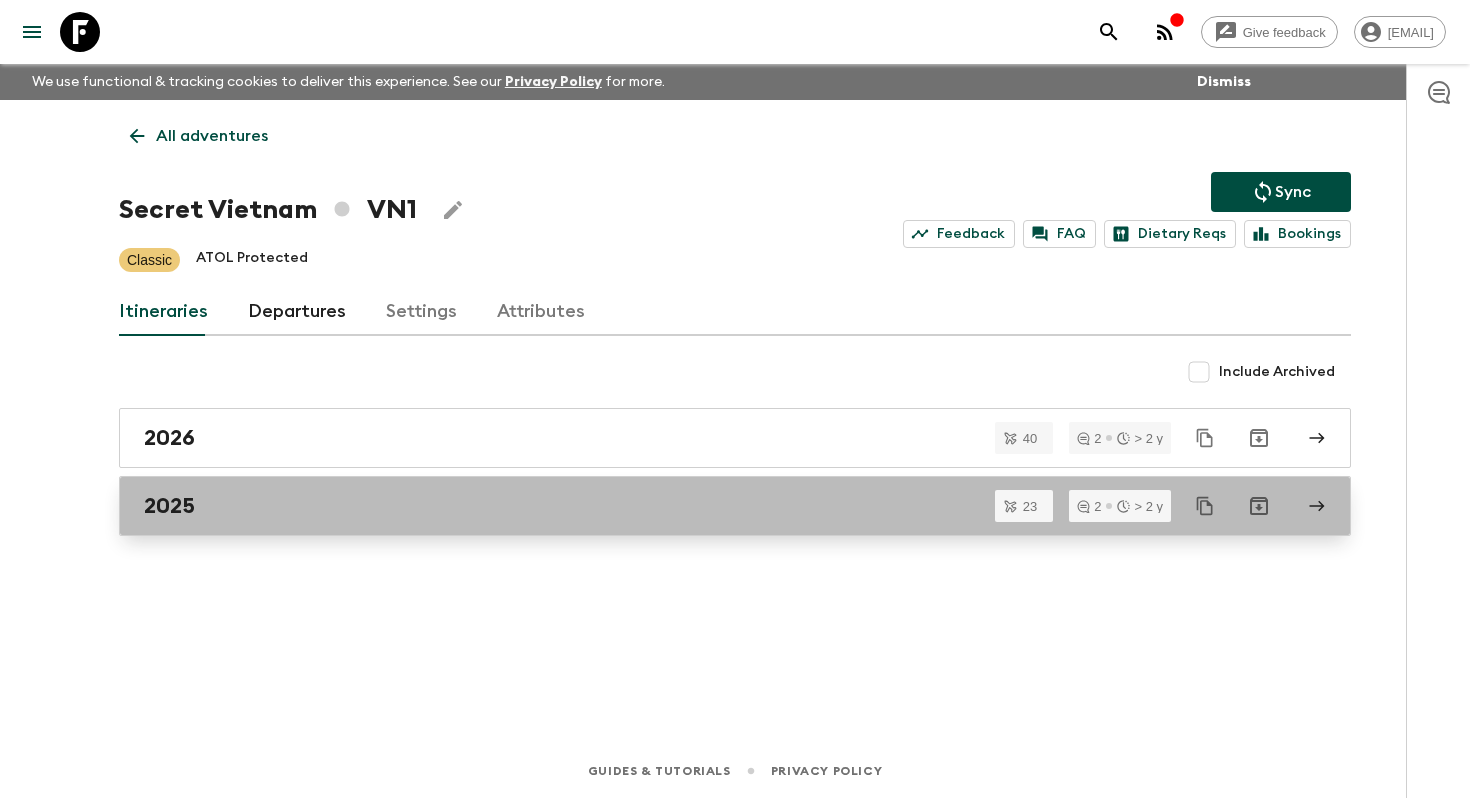 click on "2025" at bounding box center (716, 506) 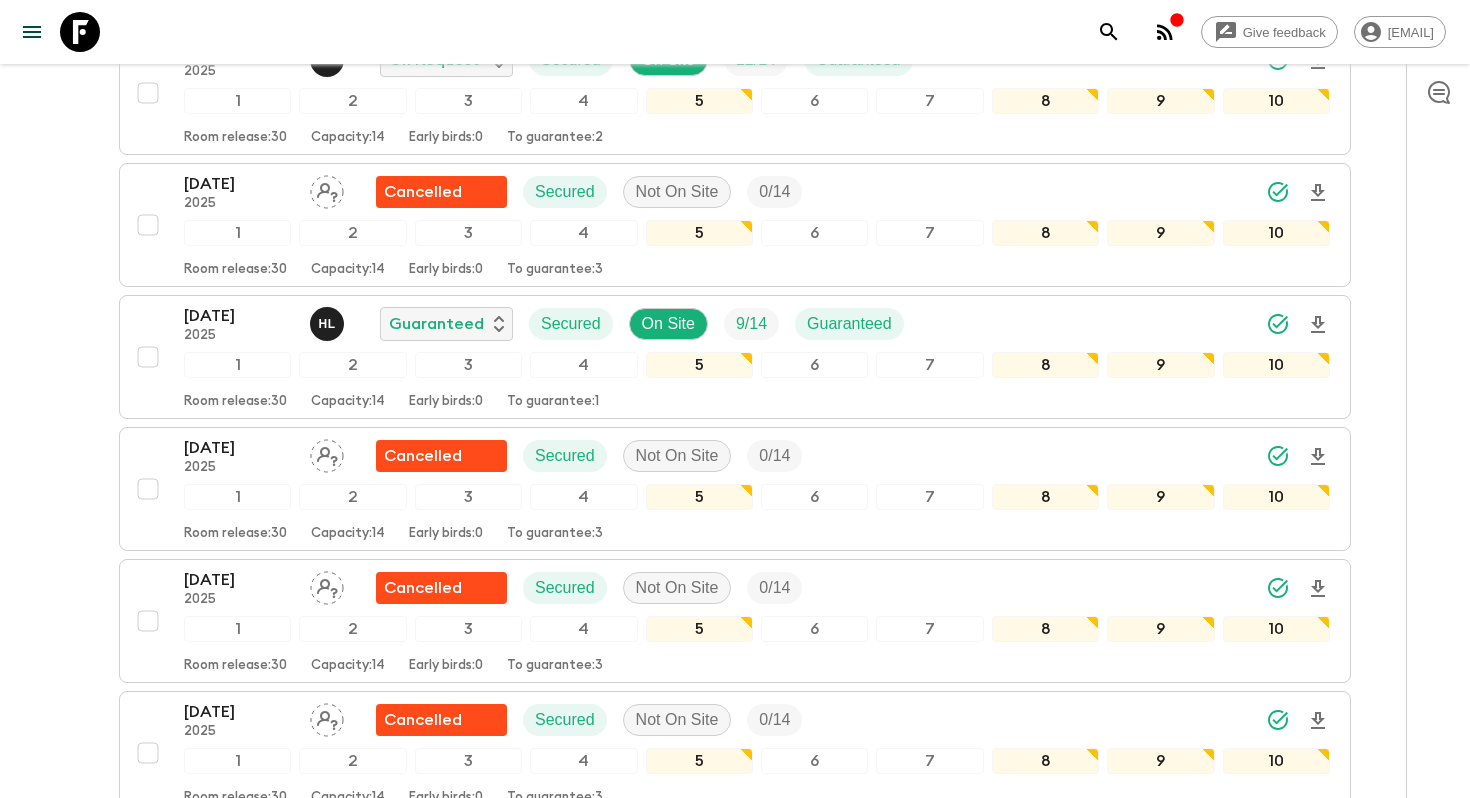 scroll, scrollTop: 0, scrollLeft: 0, axis: both 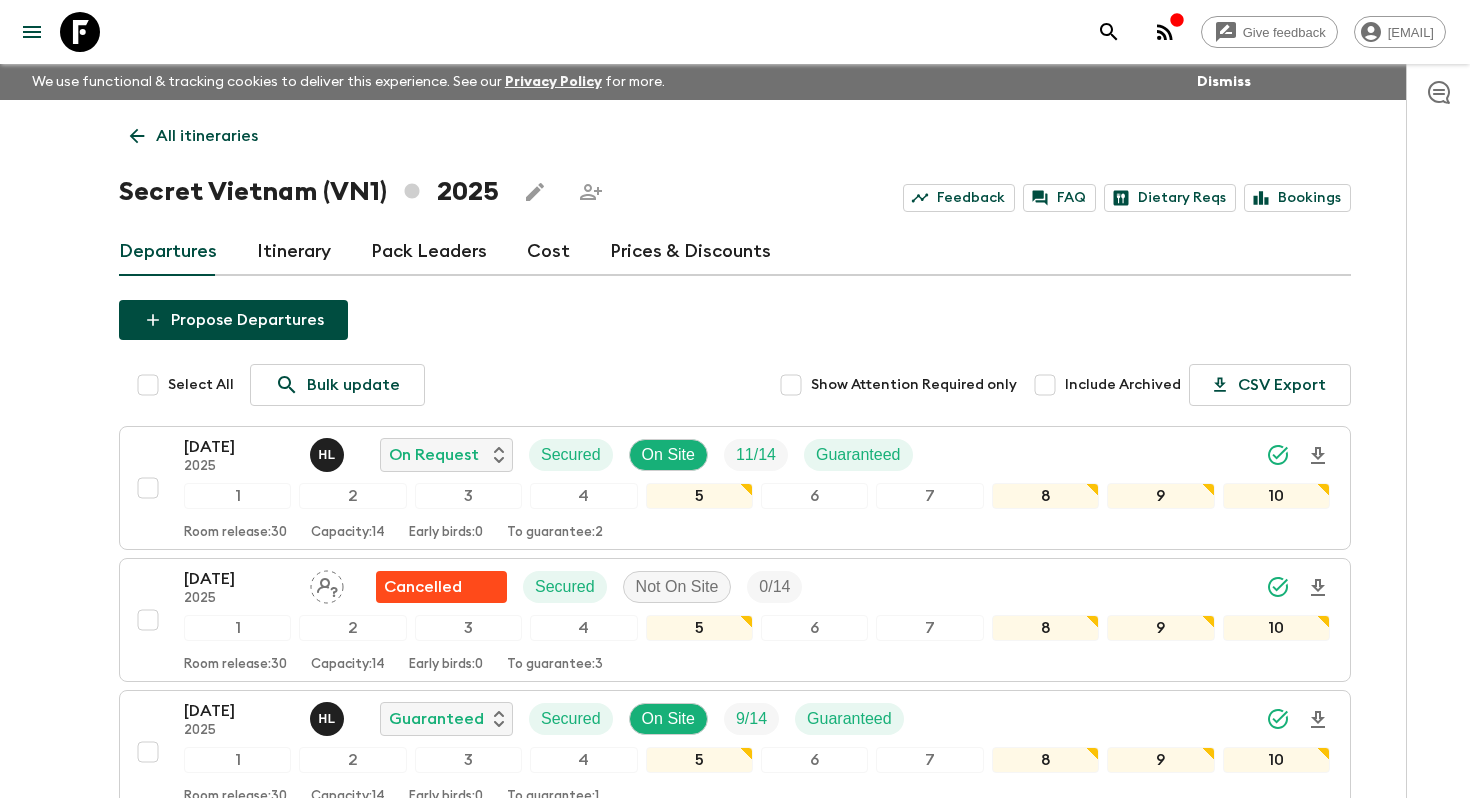 click 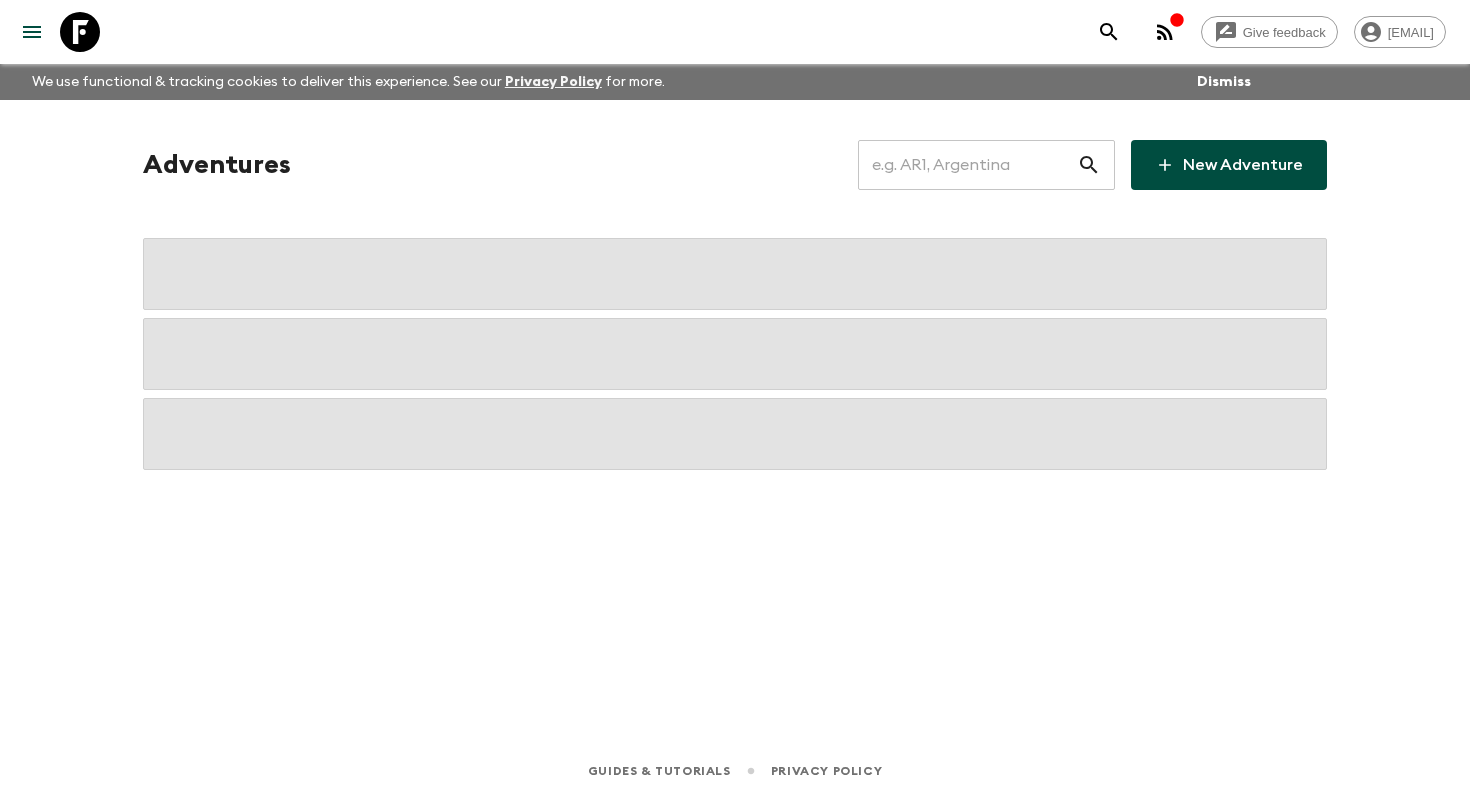 click on "Adventures ​ New Adventure" at bounding box center [735, 394] 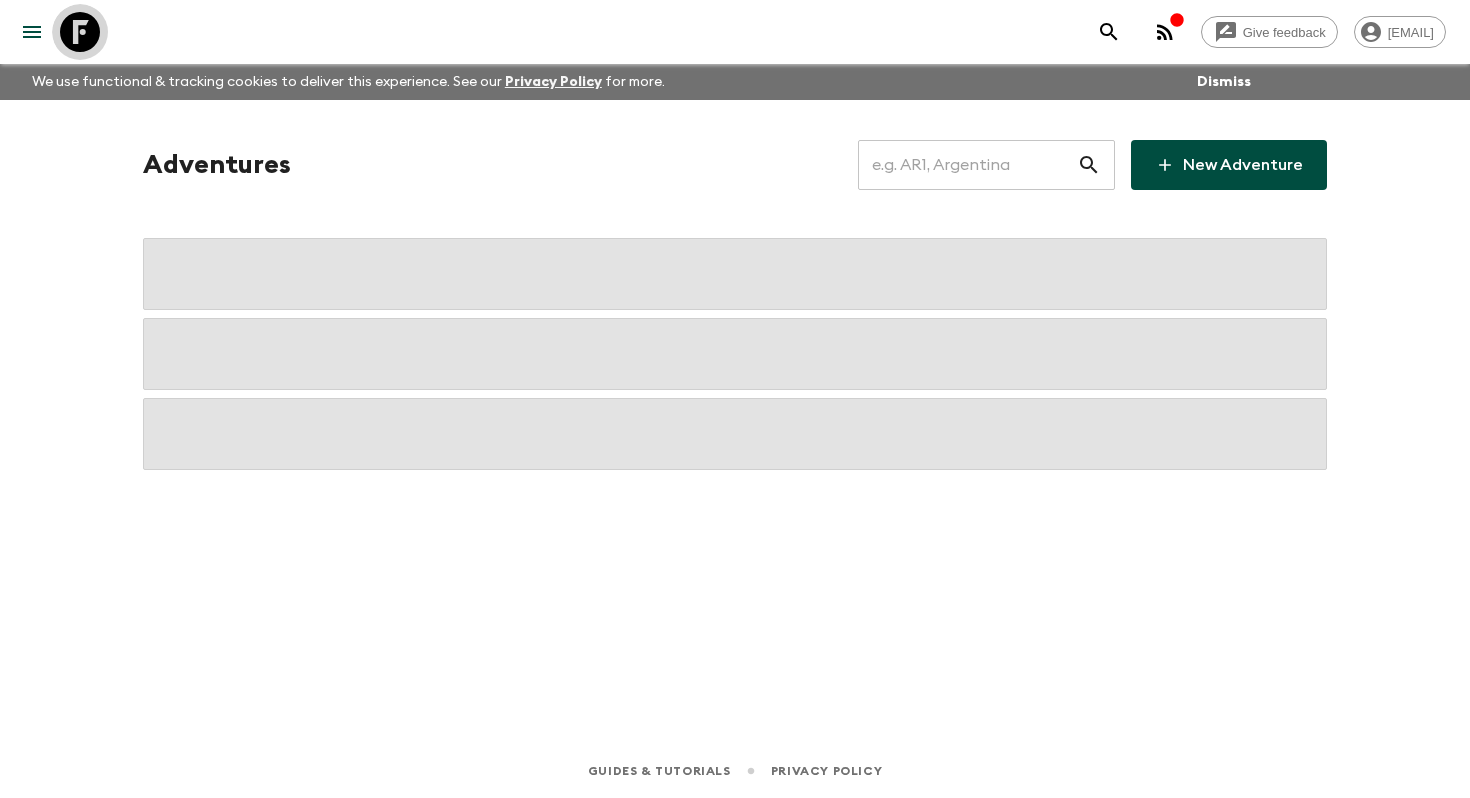 click 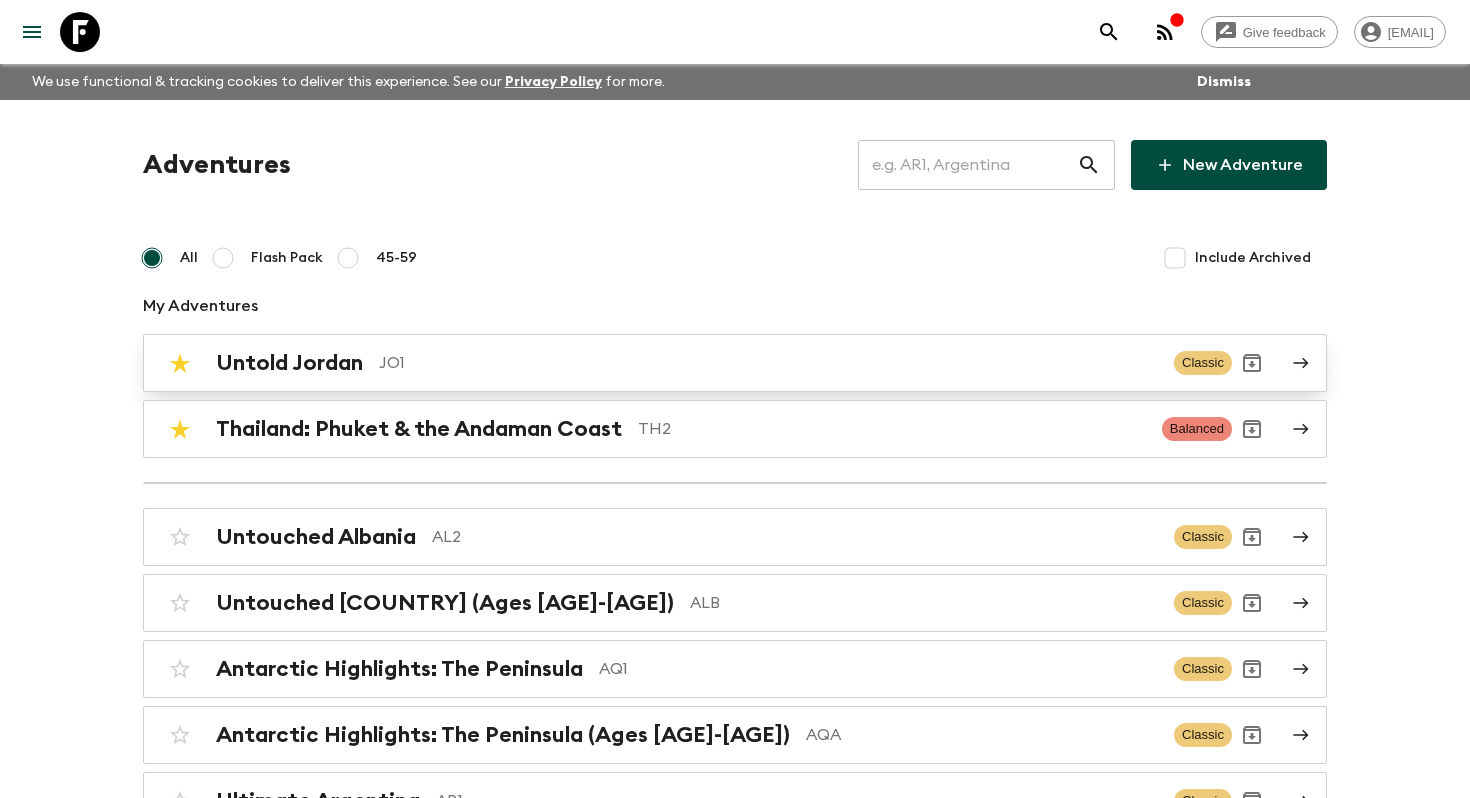 scroll, scrollTop: 7199, scrollLeft: 0, axis: vertical 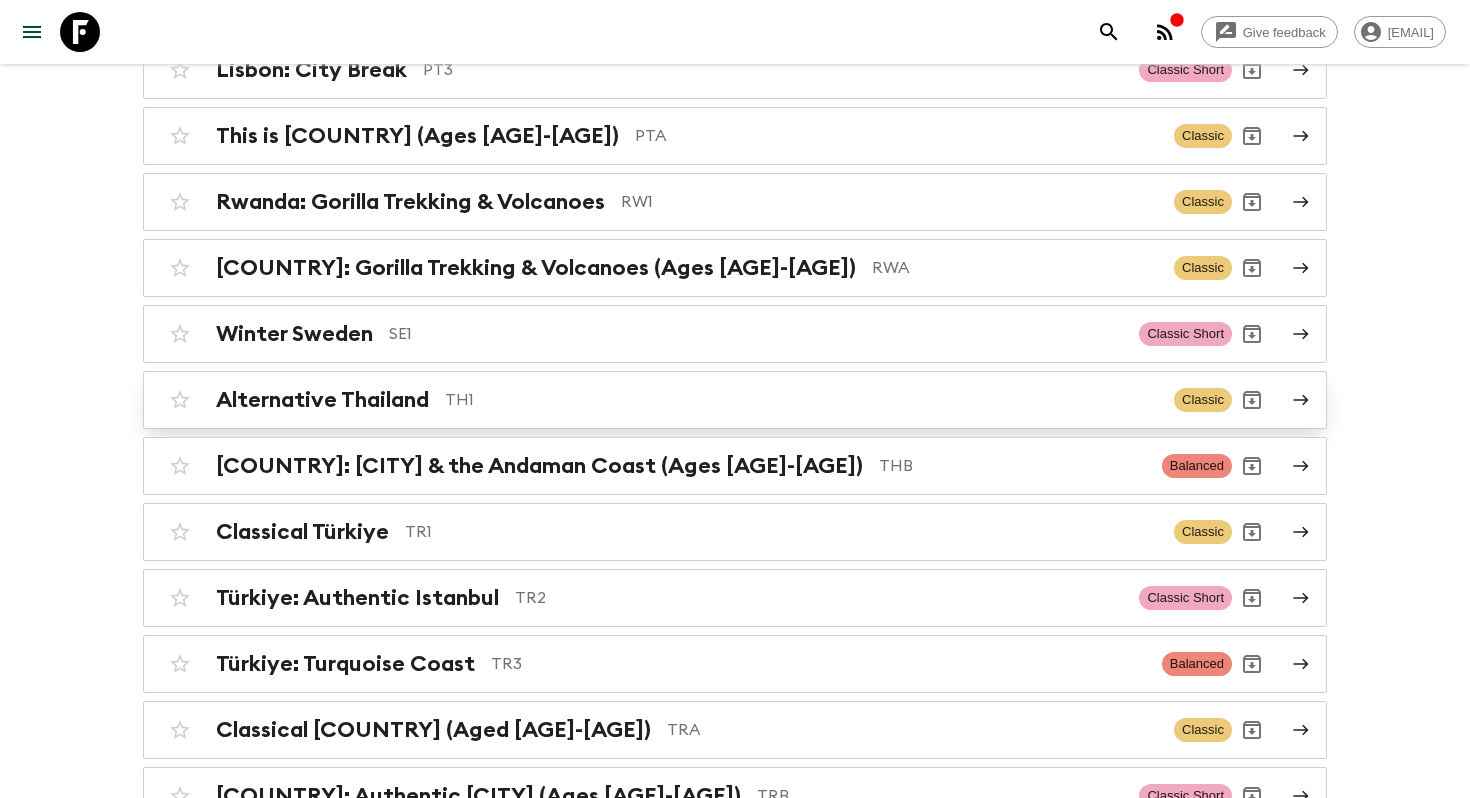 click on "Alternative Thailand TH1 Classic" at bounding box center (735, 400) 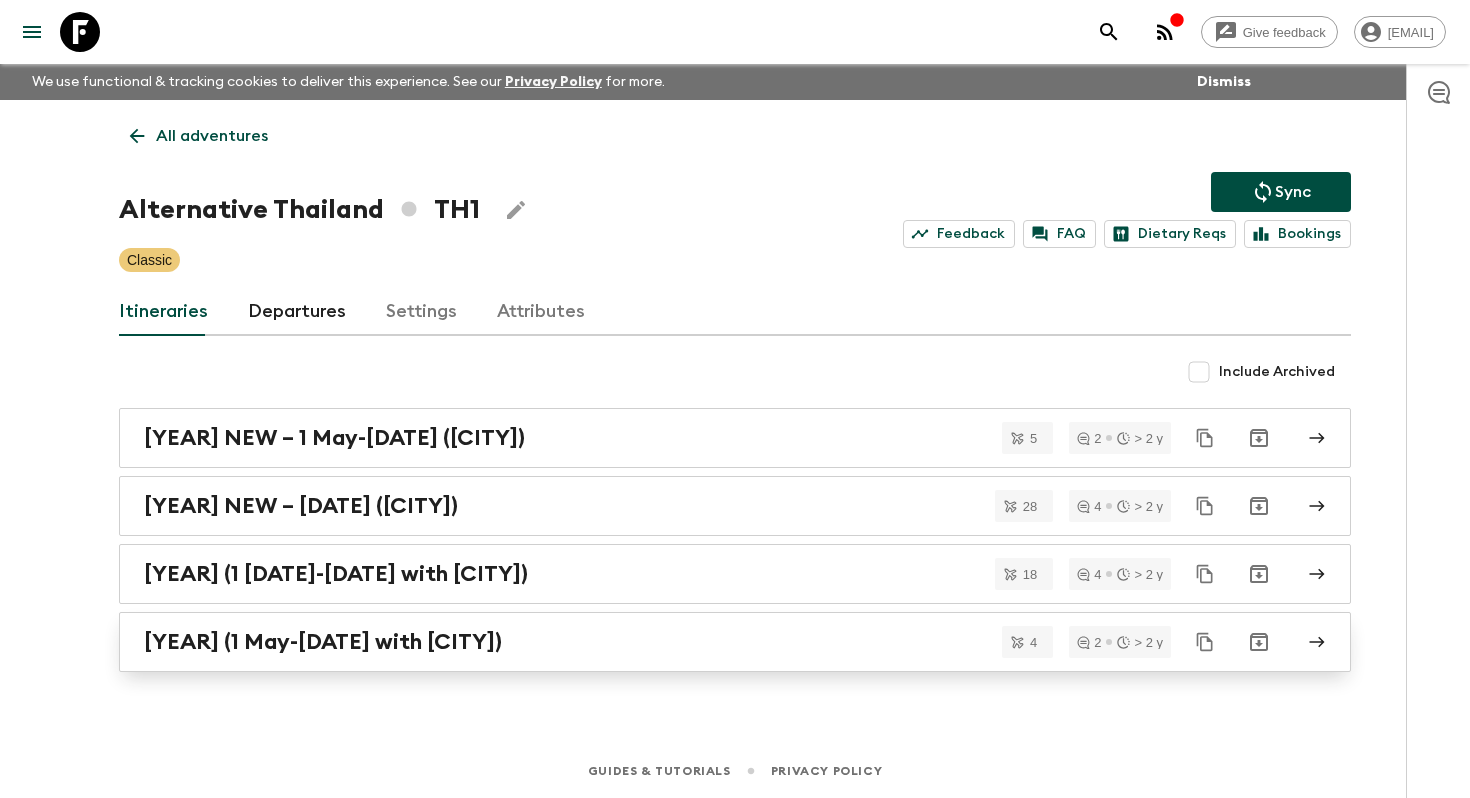 click on "2025 (1 May-30 September with Koh Samui)" at bounding box center [323, 642] 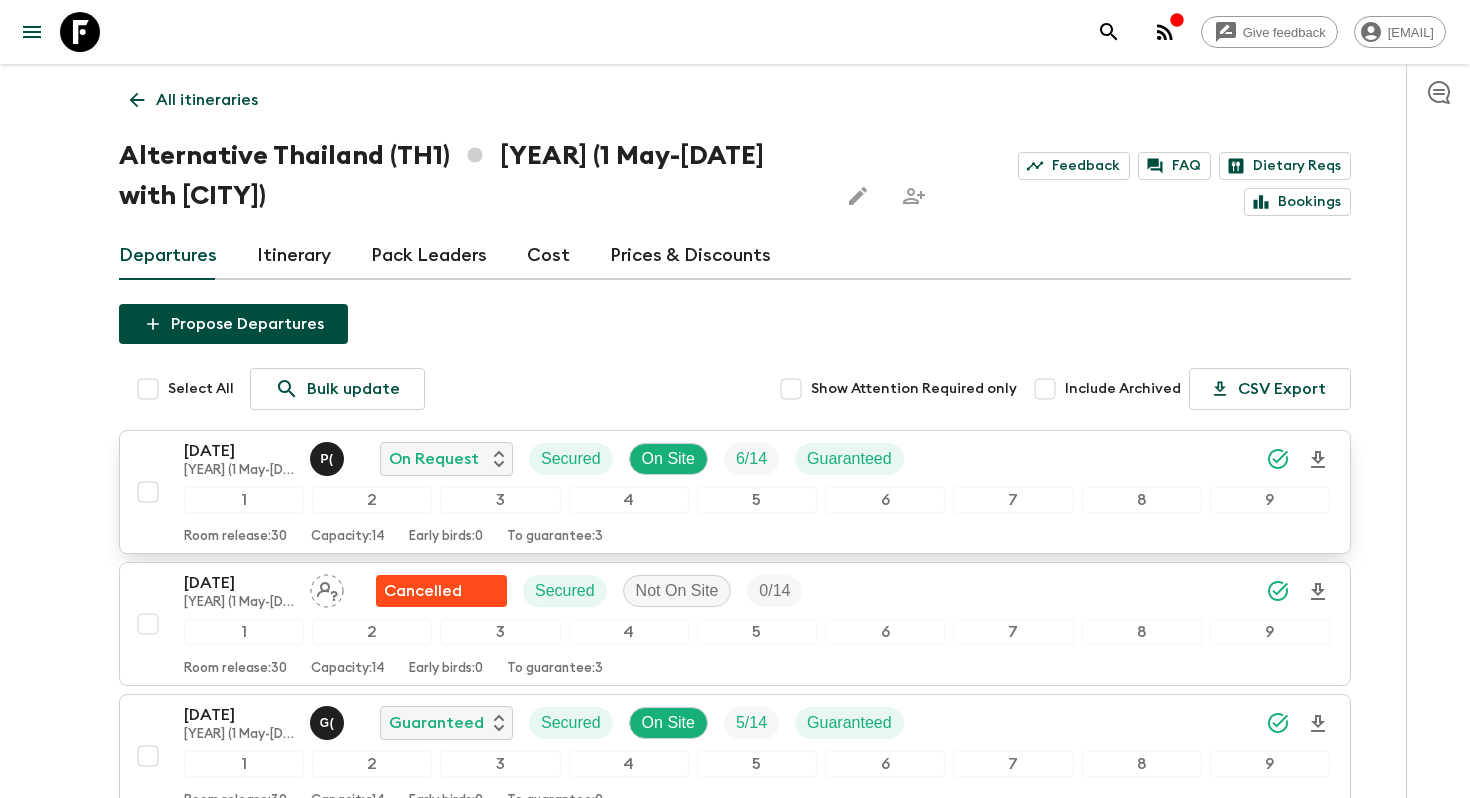 scroll, scrollTop: 370, scrollLeft: 0, axis: vertical 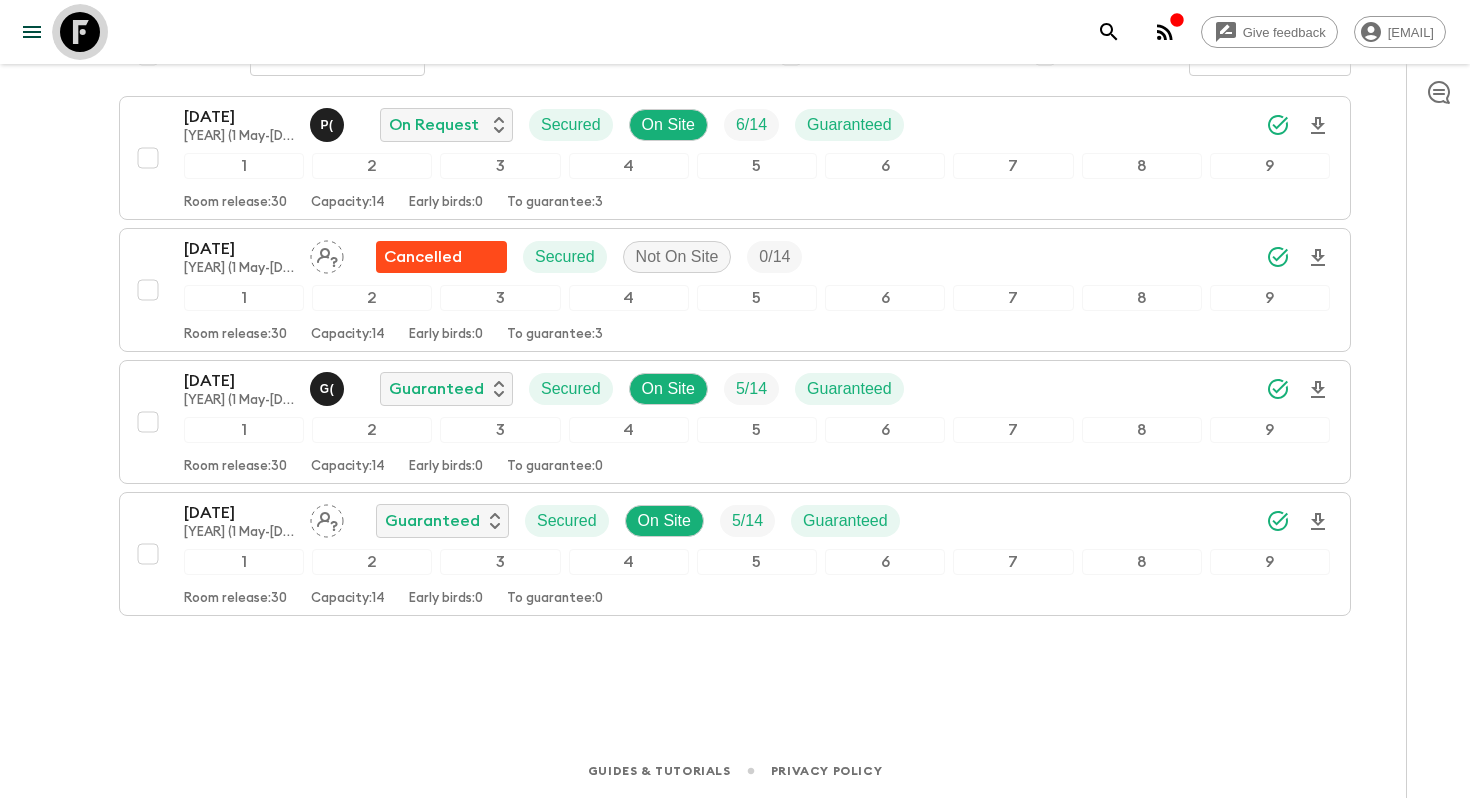 click 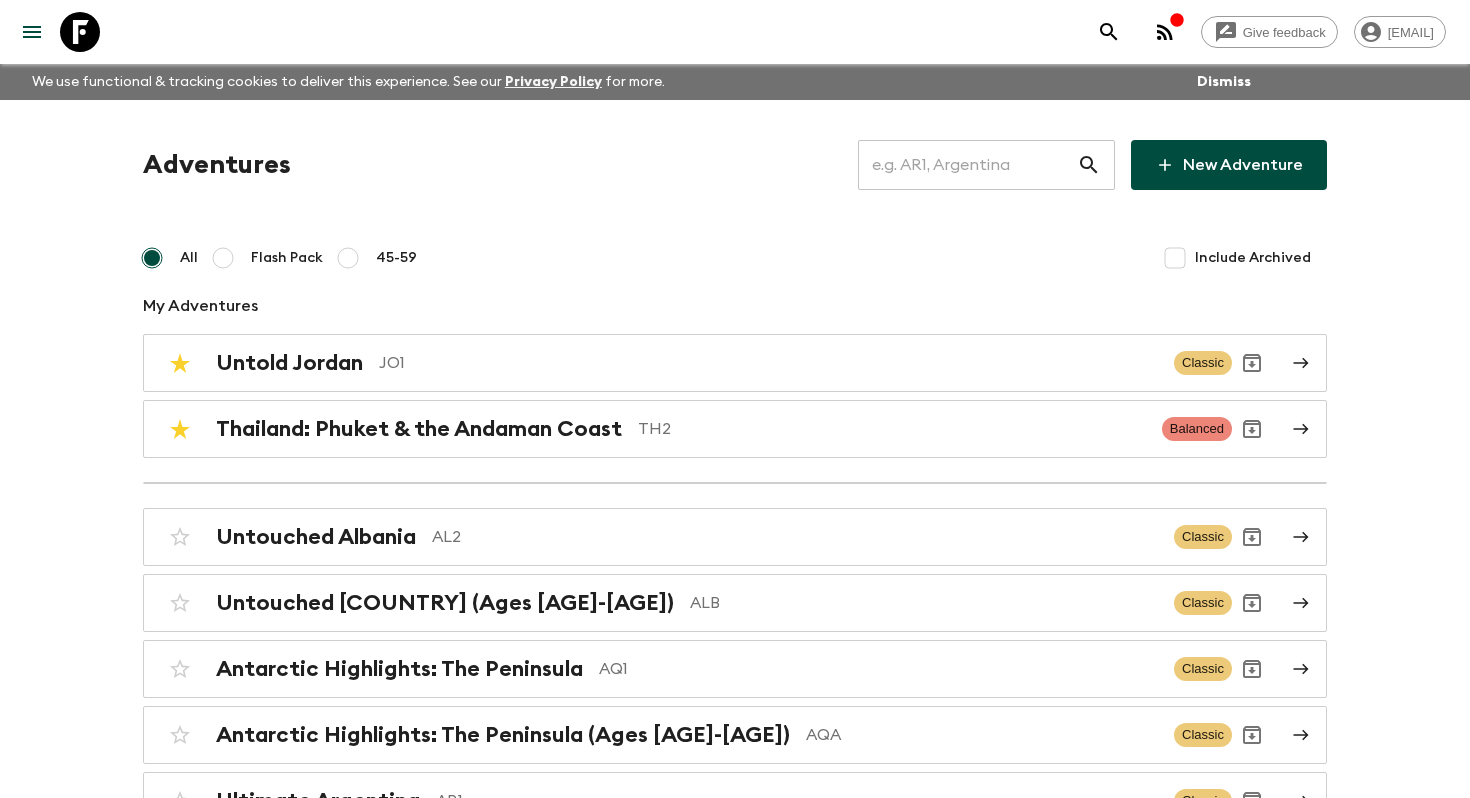 click on "Give feedback helena.b@flashpack.com We use functional & tracking cookies to deliver this experience. See our Privacy Policy for more. Dismiss Adventures ​ New Adventure All Flash Pack 45-59 Include Archived My Adventures Untold Jordan JO1 Classic Thailand: Phuket & the Andaman Coast TH2 Balanced Untouched Albania AL2 Classic Untouched Albania (Ages 45-59) ALB Classic Antarctic Highlights: The Peninsula AQ1 Classic Antarctic Highlights: The Peninsula (Ages 45-59) AQA Classic Ultimate Argentina AR1 Classic Argentina & Brazil AB2 Classic Argentina & Brazil (Ages 45-59) ABB Classic East Coast Australia: Sydney, Byron & Beyond AU1 Classic Bosnia & Montenegro BM1 Classic Bolivia: Sacred Lakes & Salt Flats BO1 Classic Bolivia: Sacred Lakes & Salt Flats (Ages 45-59) BOA Classic Immersive Brazil BR3 Balanced TA1 TA1 Classic Belize: Jungles, Mayans & Manatees BZ1 Classic Belize: Jungles, Mayans & Manatees (Ages 45-59) BZA Classic Western Canada: Calgary to Vancouver CA1 Classic Chile: Santiago to Patagonia CL1 CLA" at bounding box center [735, 4496] 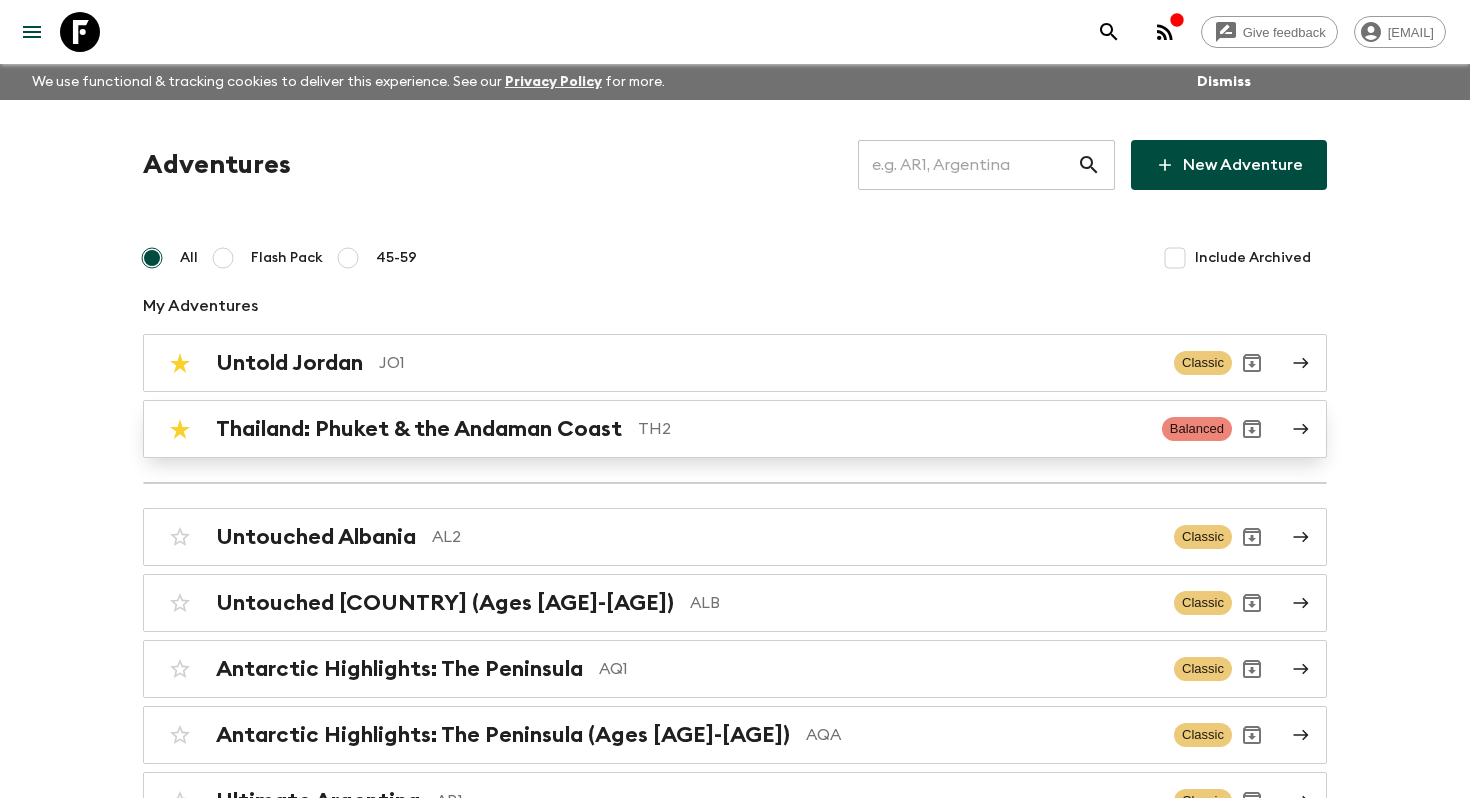 click on "Thailand: Phuket & the Andaman Coast" at bounding box center (419, 429) 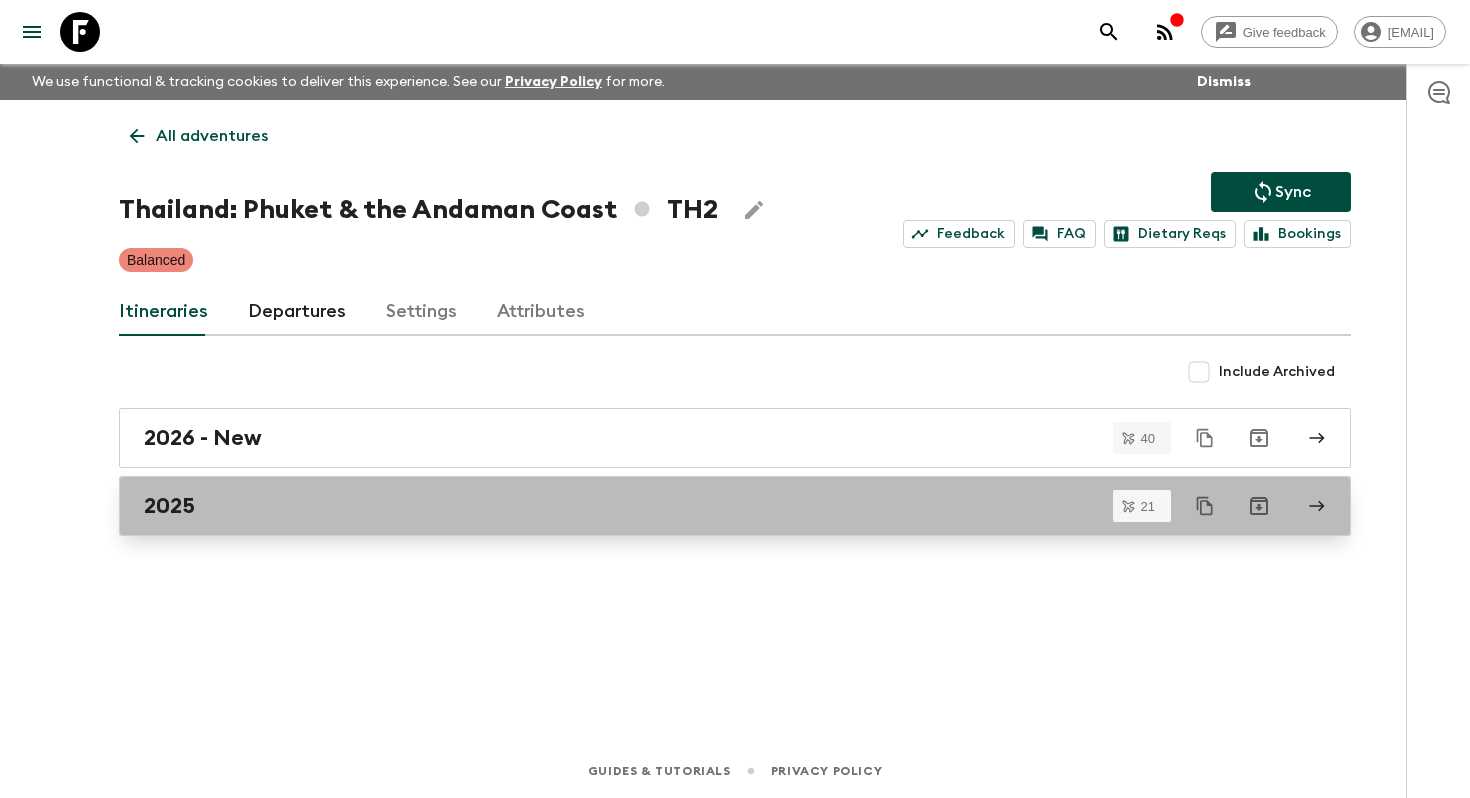 click on "2025" at bounding box center [716, 506] 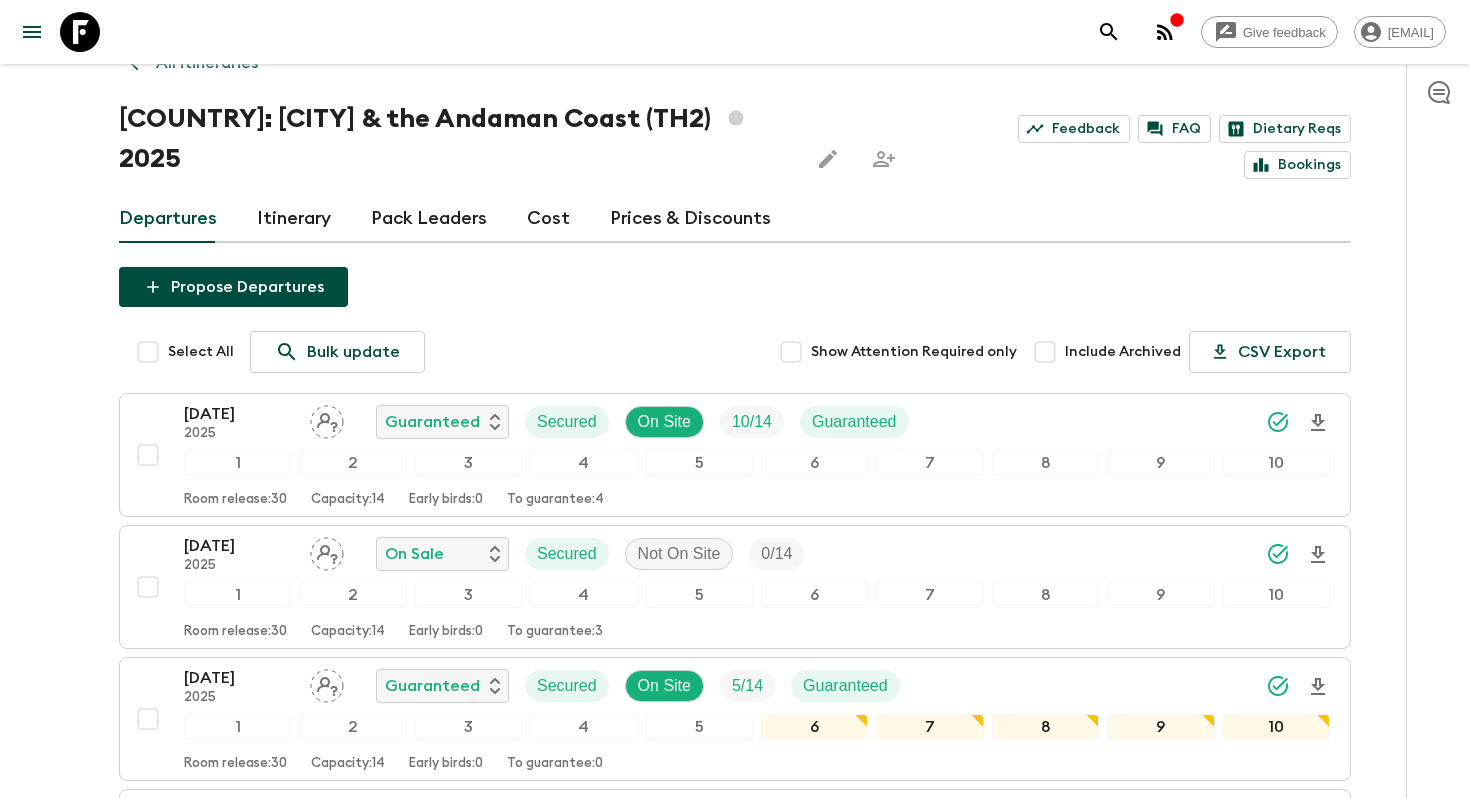 scroll, scrollTop: 72, scrollLeft: 0, axis: vertical 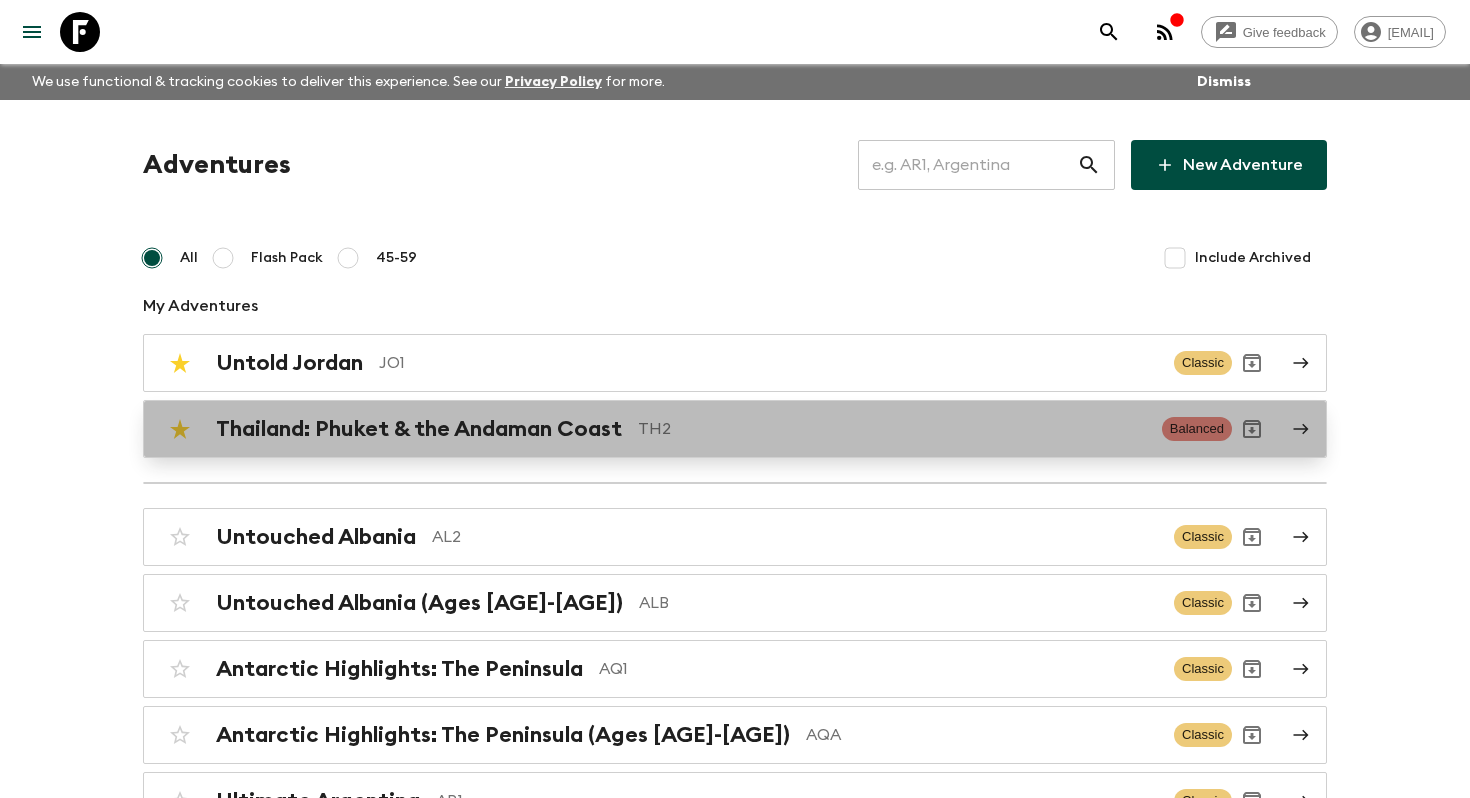 click on "TH2" at bounding box center (892, 429) 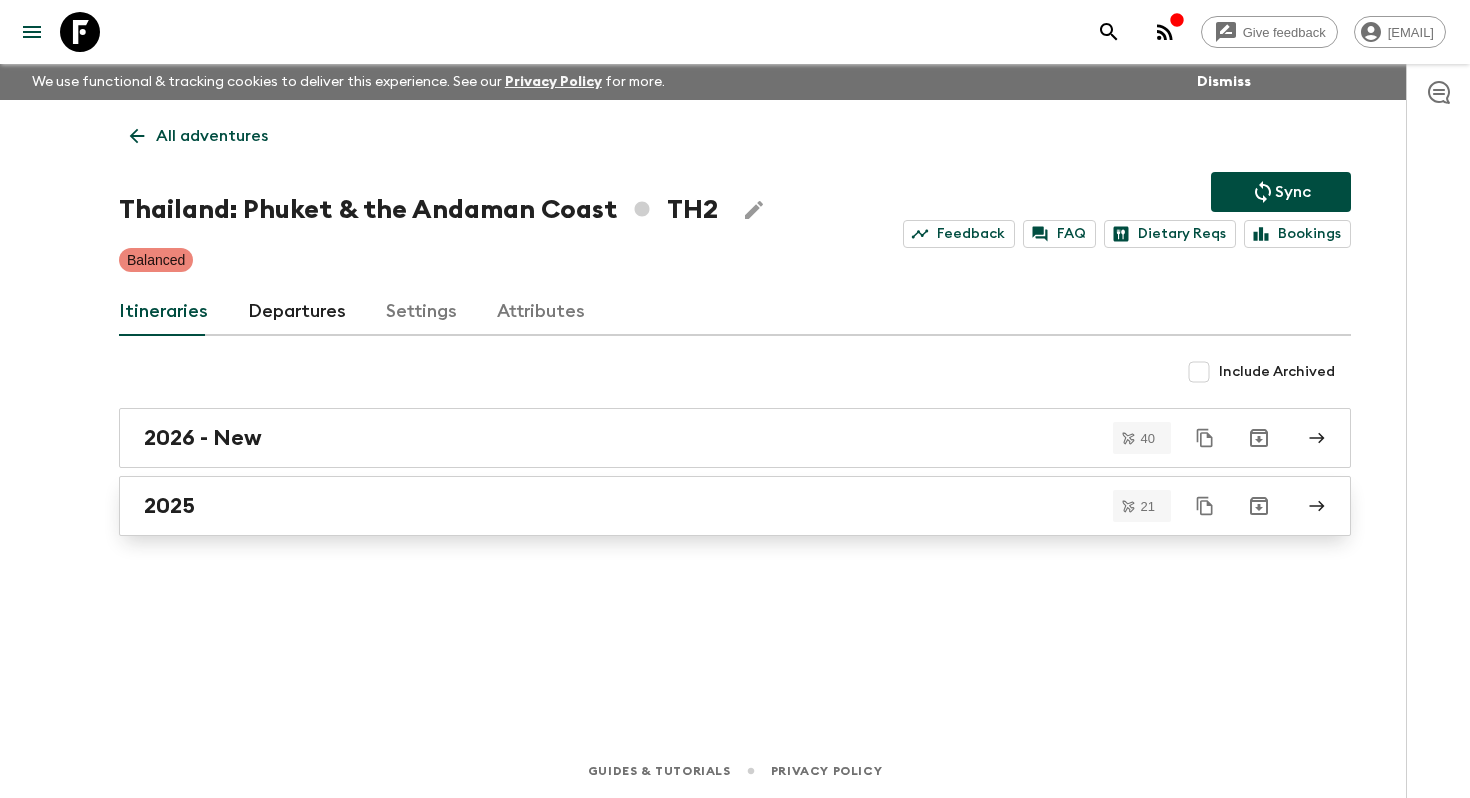 click on "2025" at bounding box center (716, 506) 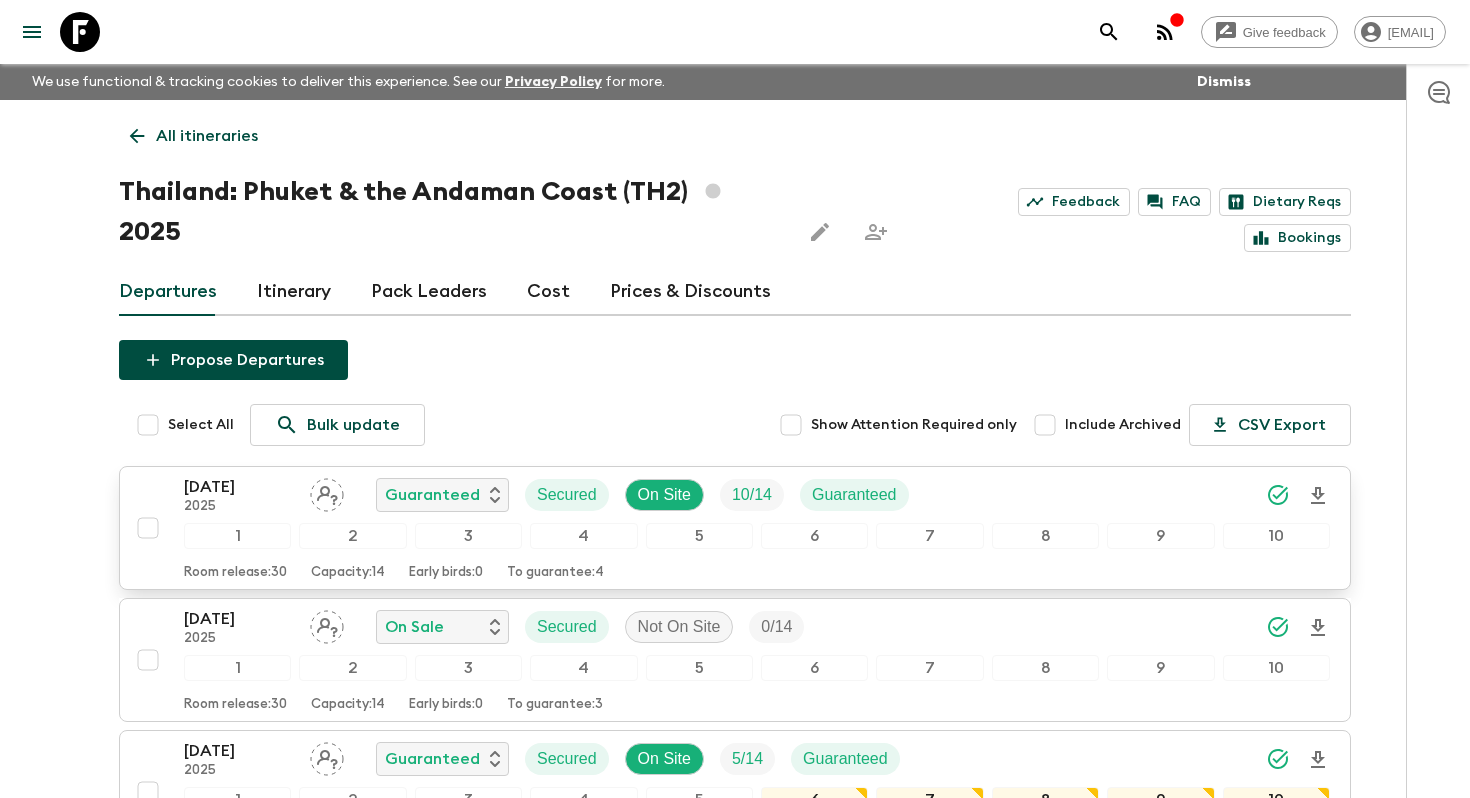 click on "[DATE]" at bounding box center [239, 487] 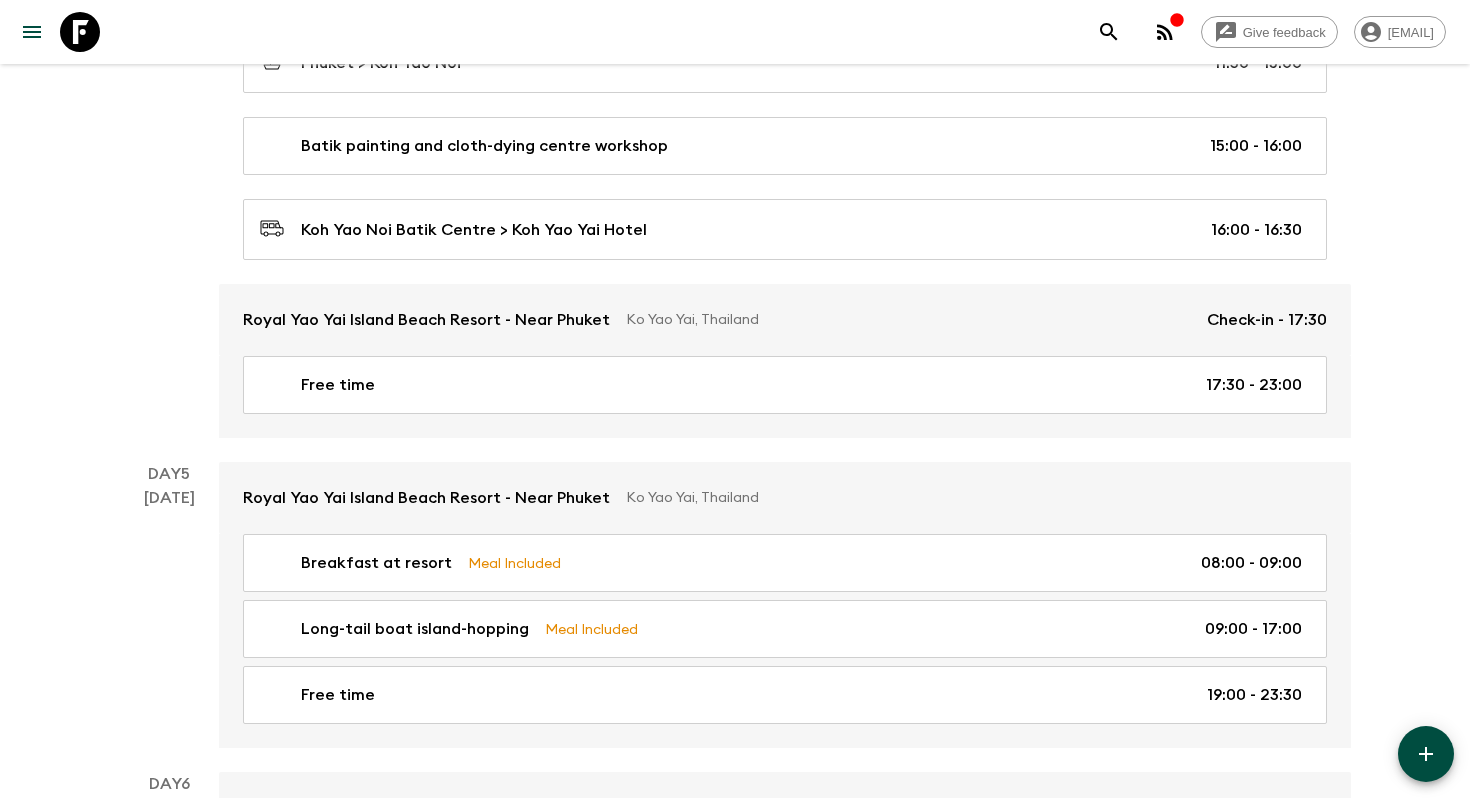 scroll, scrollTop: 1812, scrollLeft: 0, axis: vertical 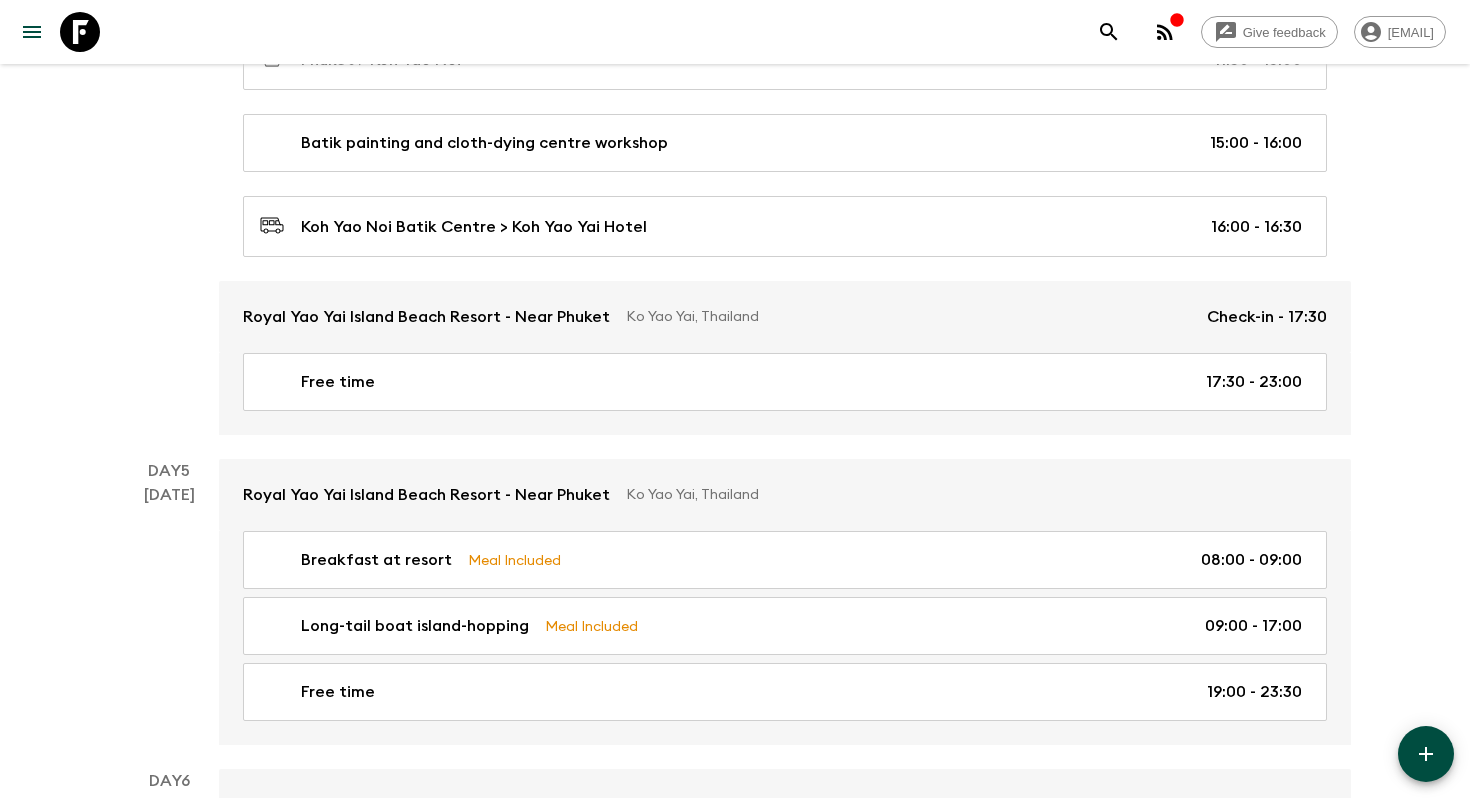 click 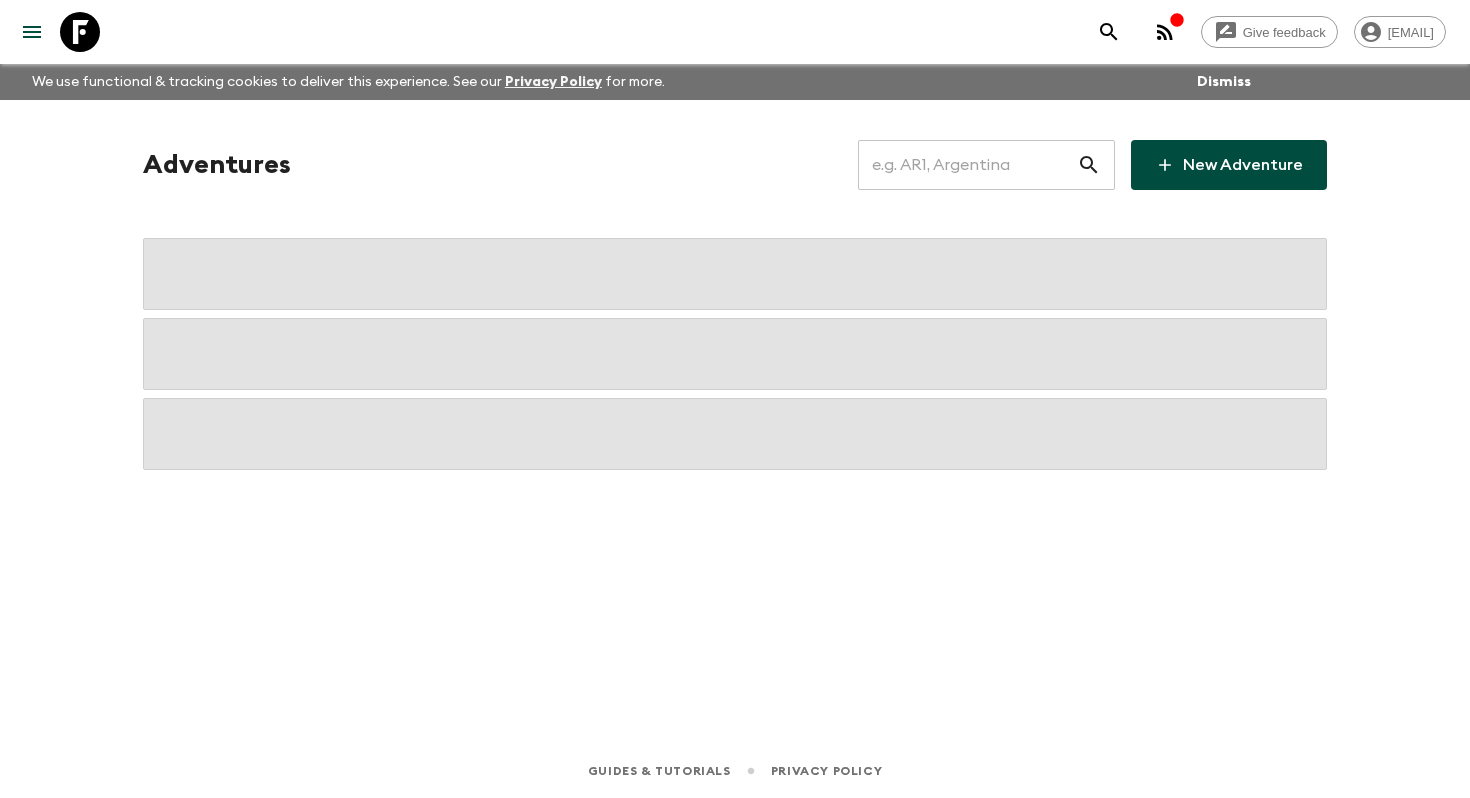 scroll, scrollTop: 0, scrollLeft: 0, axis: both 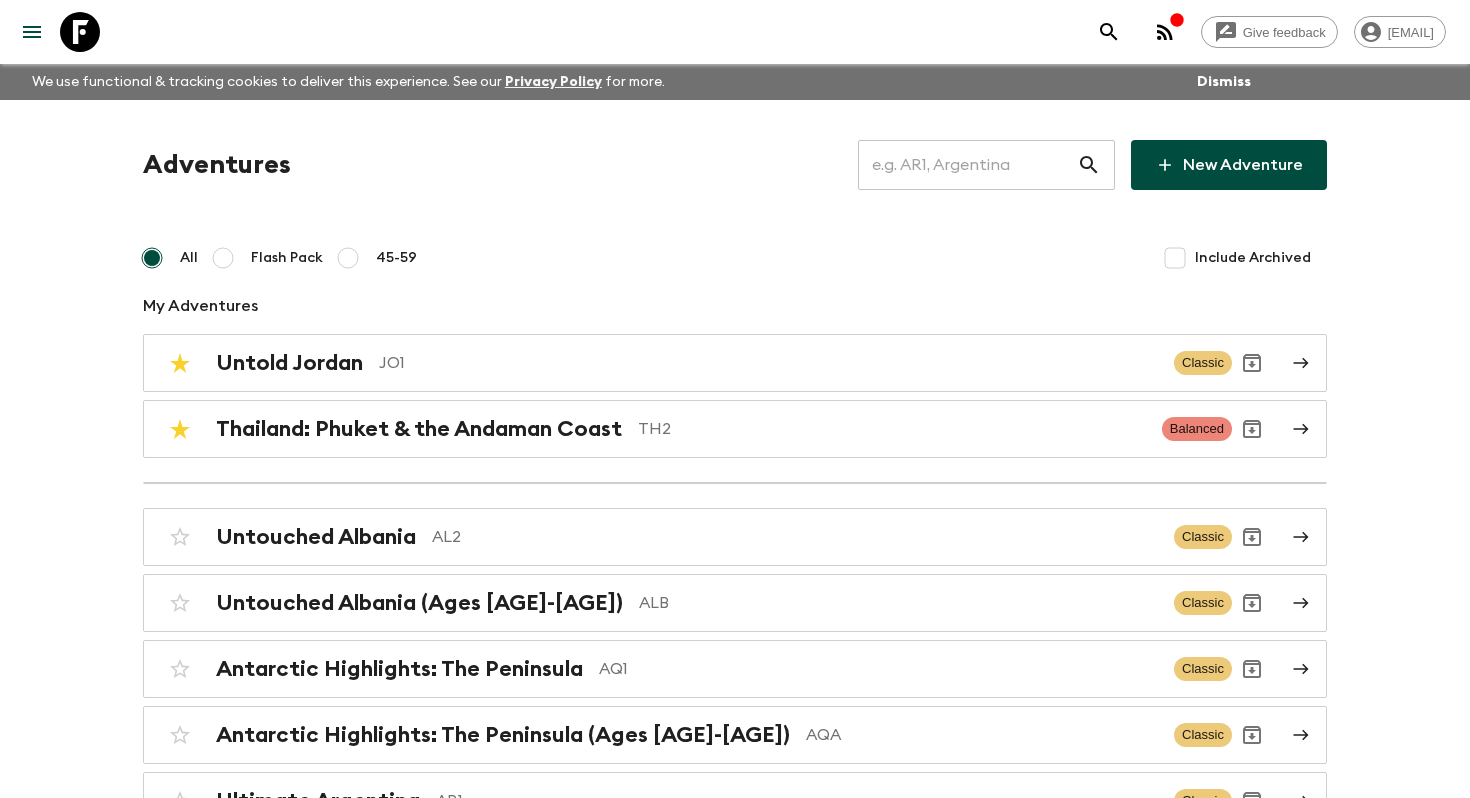 click on "Adventures New Adventure All Flash Pack [AGE]-[AGE] Include Archived My Adventures Untold Jordan JO1 Classic Thailand: Phuket & the Andaman Coast TH2 Balanced Untouched Albania AL2 Classic Untouched Albania (Ages [AGE]-[AGE]) ALB Classic Antarctic Highlights: The Peninsula AQ1 Classic Antarctic Highlights: The Peninsula (Ages [AGE]-[AGE]) AQA Classic Ultimate Argentina AR1 Classic Argentina & Brazil AB2 Classic Argentina & Brazil (Ages [AGE]-[AGE]) ABB Classic East Coast Australia: Sydney, Byron & Beyond AU1 Classic Bosnia & Montenegro BM1 Classic Bolivia: Sacred Lakes & Salt Flats BO1 Classic Bolivia: Sacred Lakes & Salt Flats (Ages [AGE]-[AGE]) BOA Classic Immersive Brazil BR3 Balanced TA1 TA1 Classic Belize: Jungles, Mayans & Manatees BZ1 Classic Belize: Jungles, Mayans & Manatees (Ages [AGE]-[AGE]) BZA Classic Western Canada: Calgary to Vancouver CA1 Classic Chile: Santiago to Patagonia CL1 Classic Chile: Santiago to Patagonia (Ages [AGE]-[AGE]) CLA Classic Vibrant Colombia CO1 Classic Colombia’s Caribbean Coast CO2 Balanced COB Balanced" at bounding box center (735, 4511) 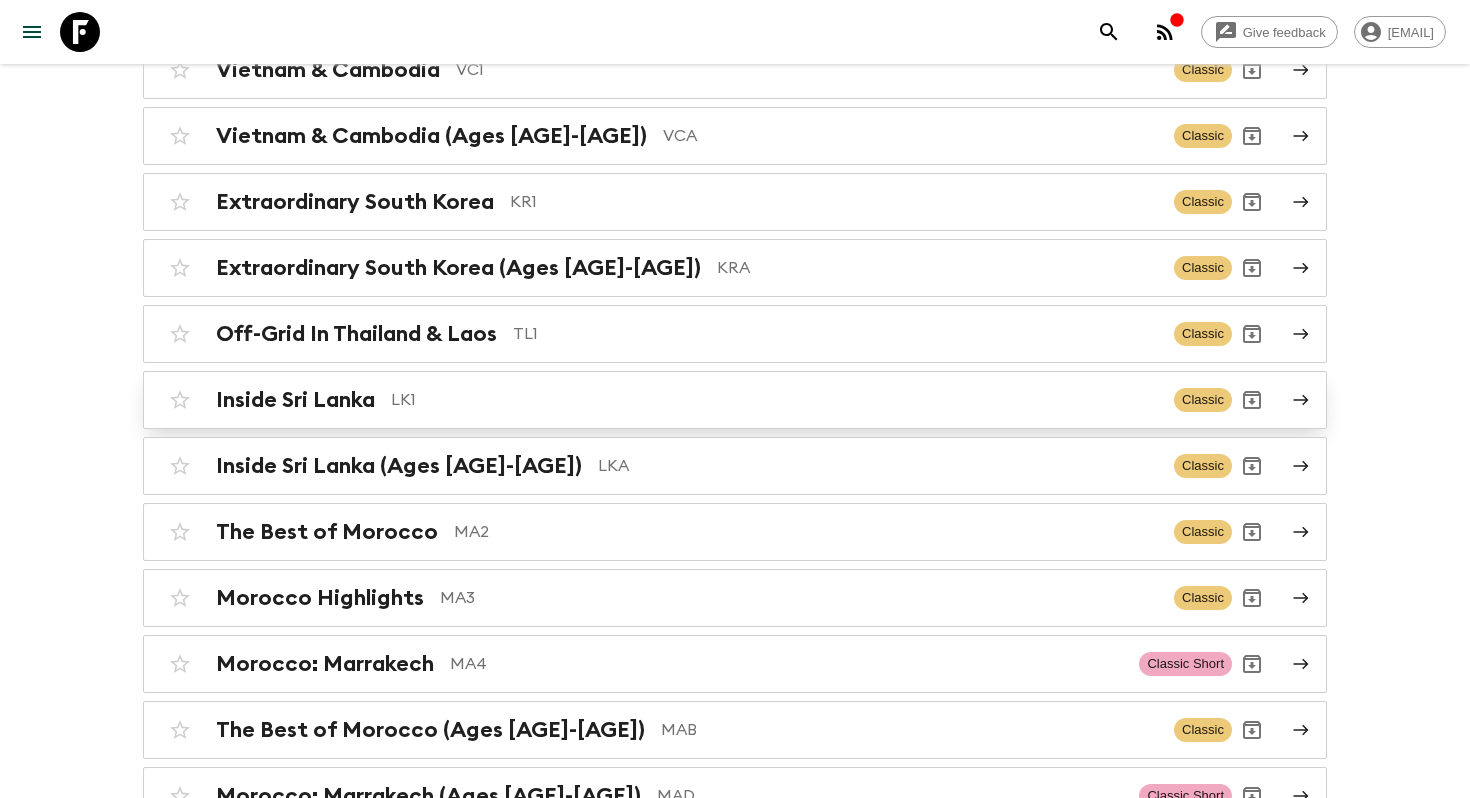 click on "Inside Sri Lanka LK1 Classic" at bounding box center [696, 400] 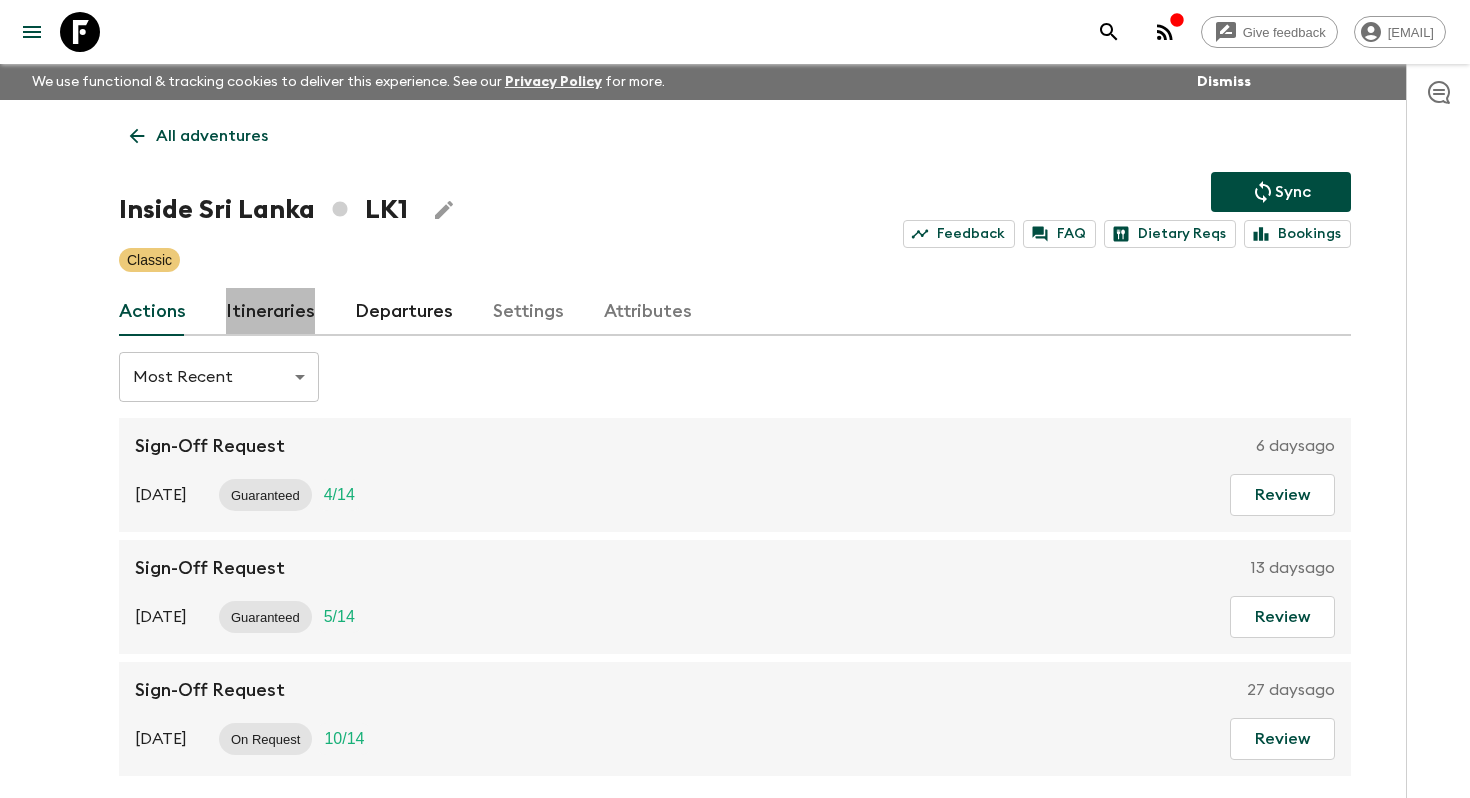 click on "Itineraries" at bounding box center [270, 312] 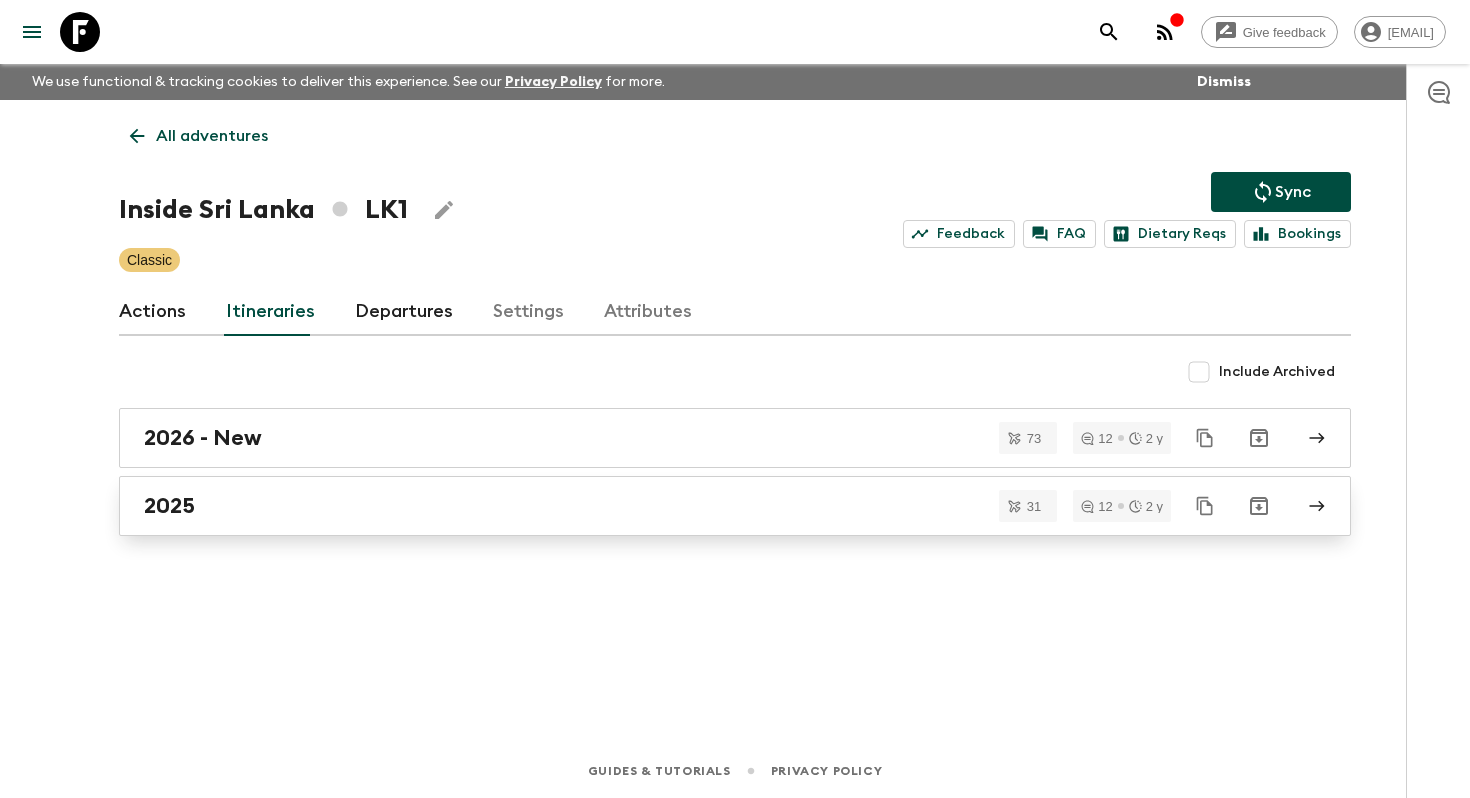 click on "2025" at bounding box center (735, 506) 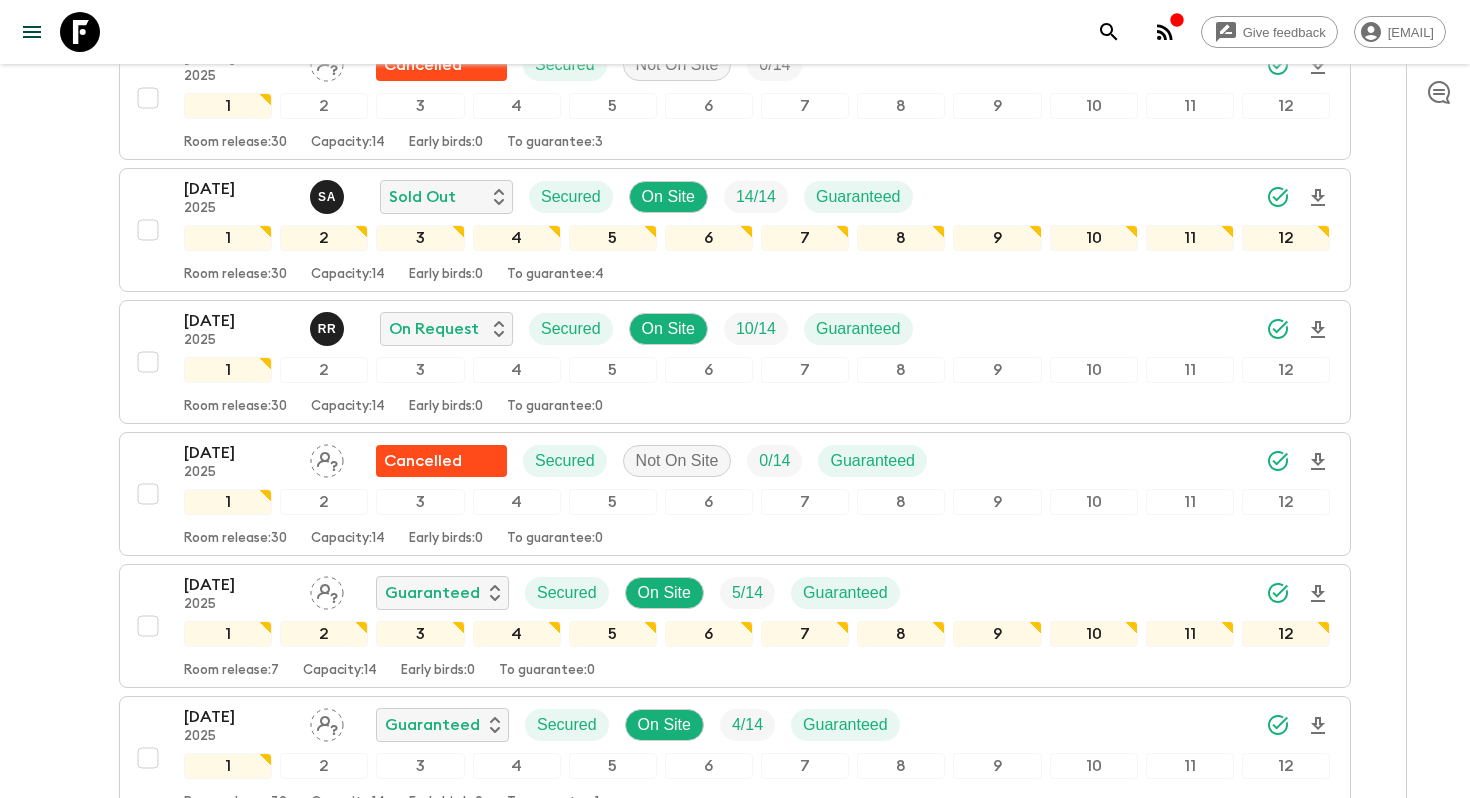 scroll, scrollTop: 792, scrollLeft: 0, axis: vertical 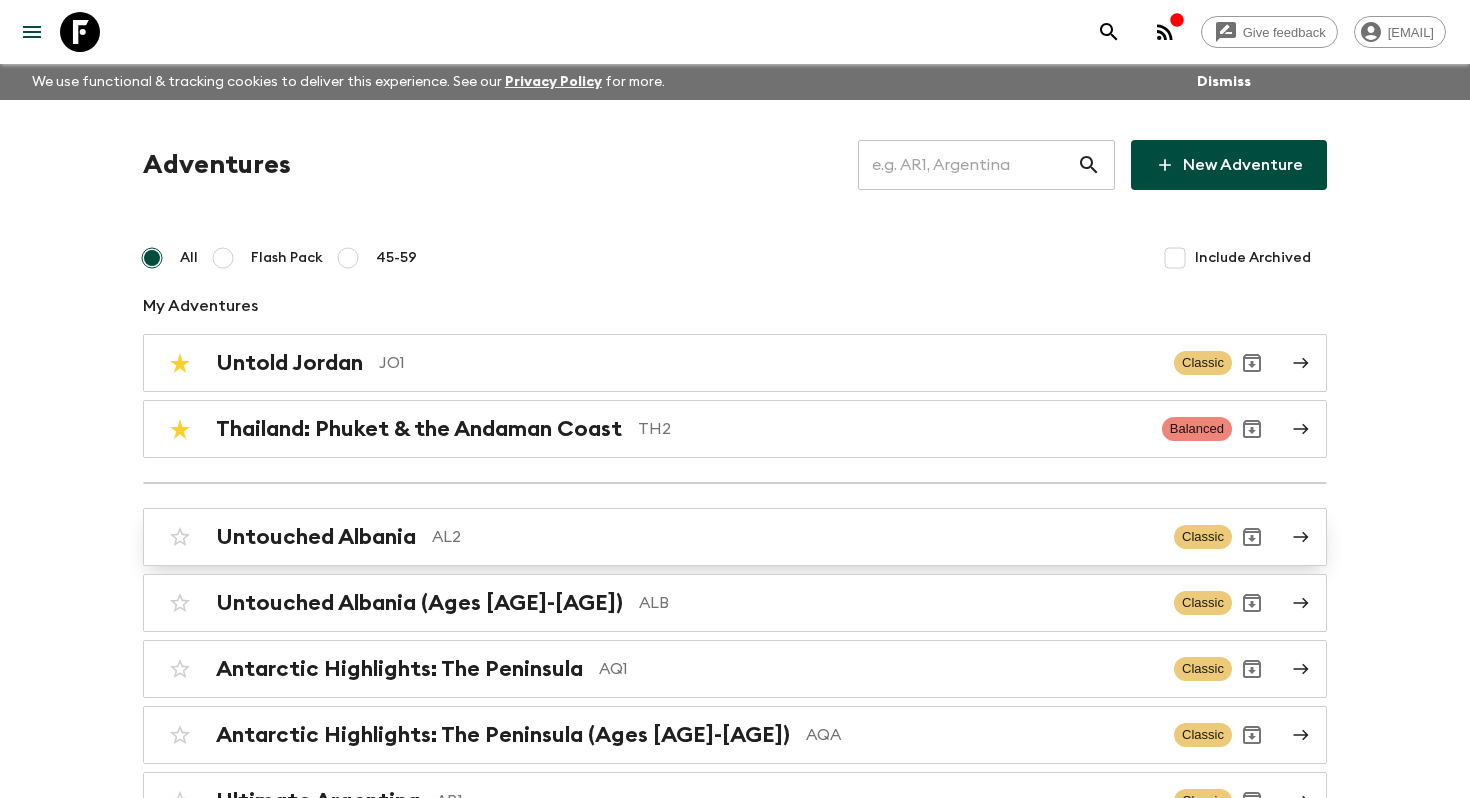 click on "Untouched Albania" at bounding box center [316, 537] 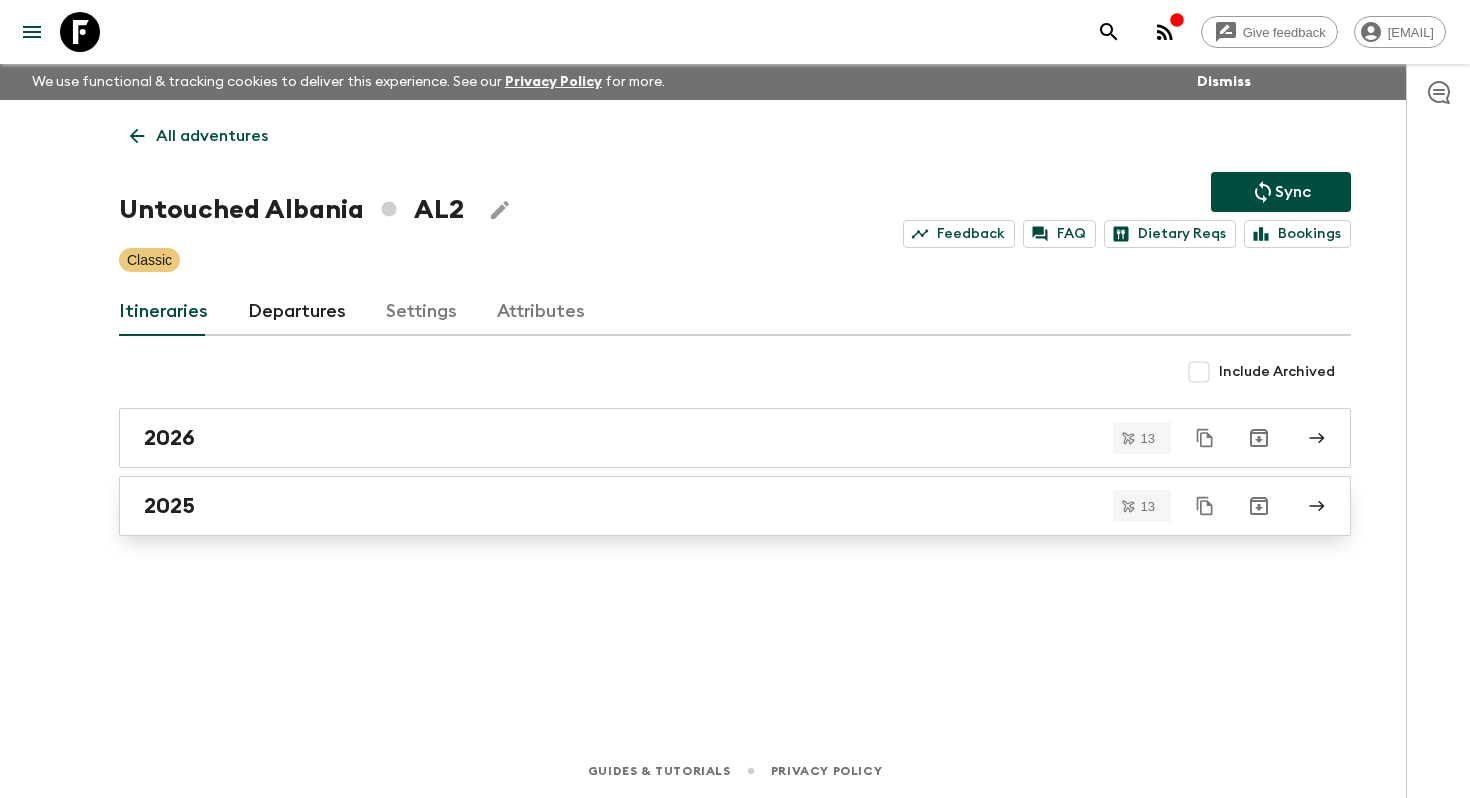 click on "2025" at bounding box center [735, 506] 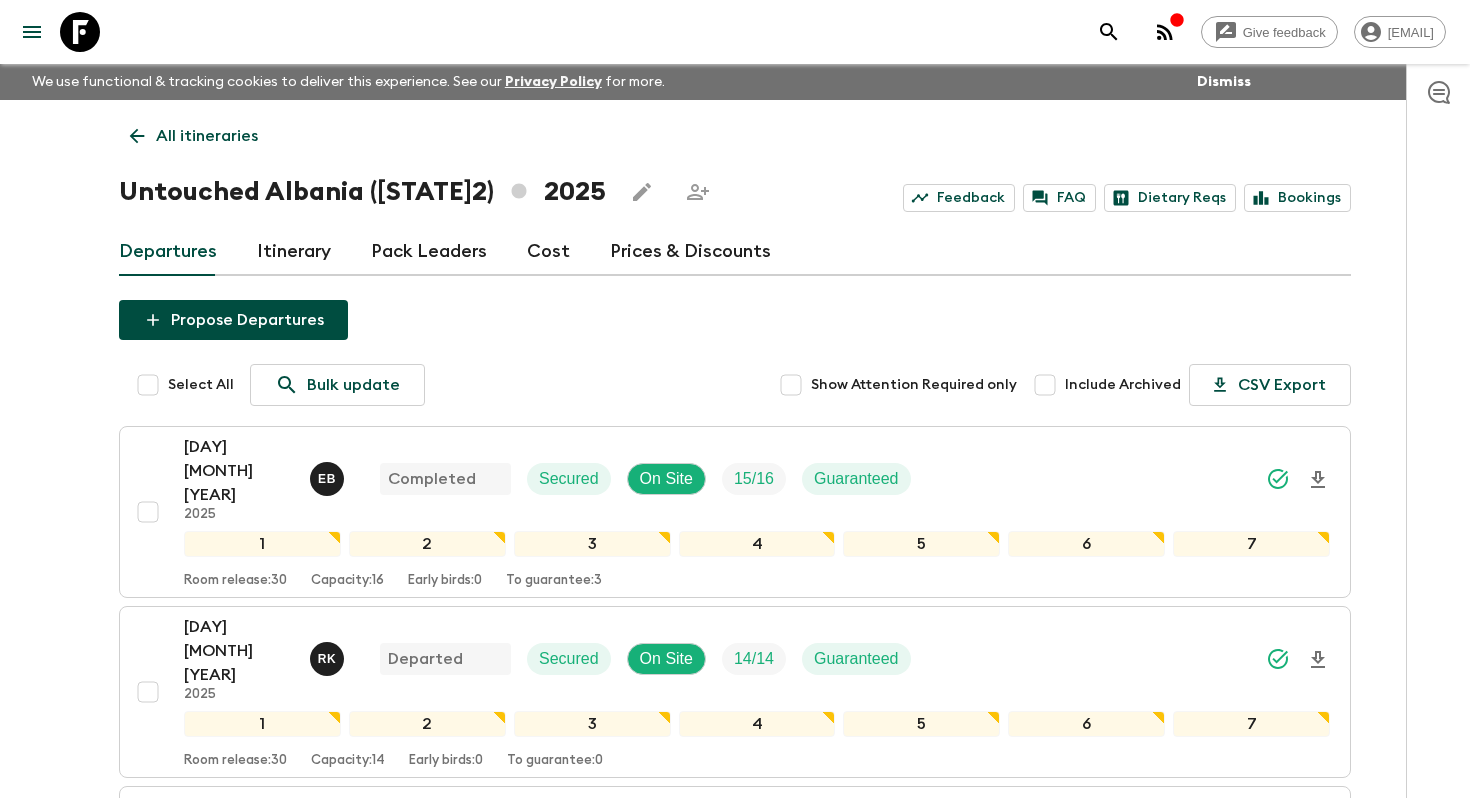 scroll, scrollTop: 844, scrollLeft: 0, axis: vertical 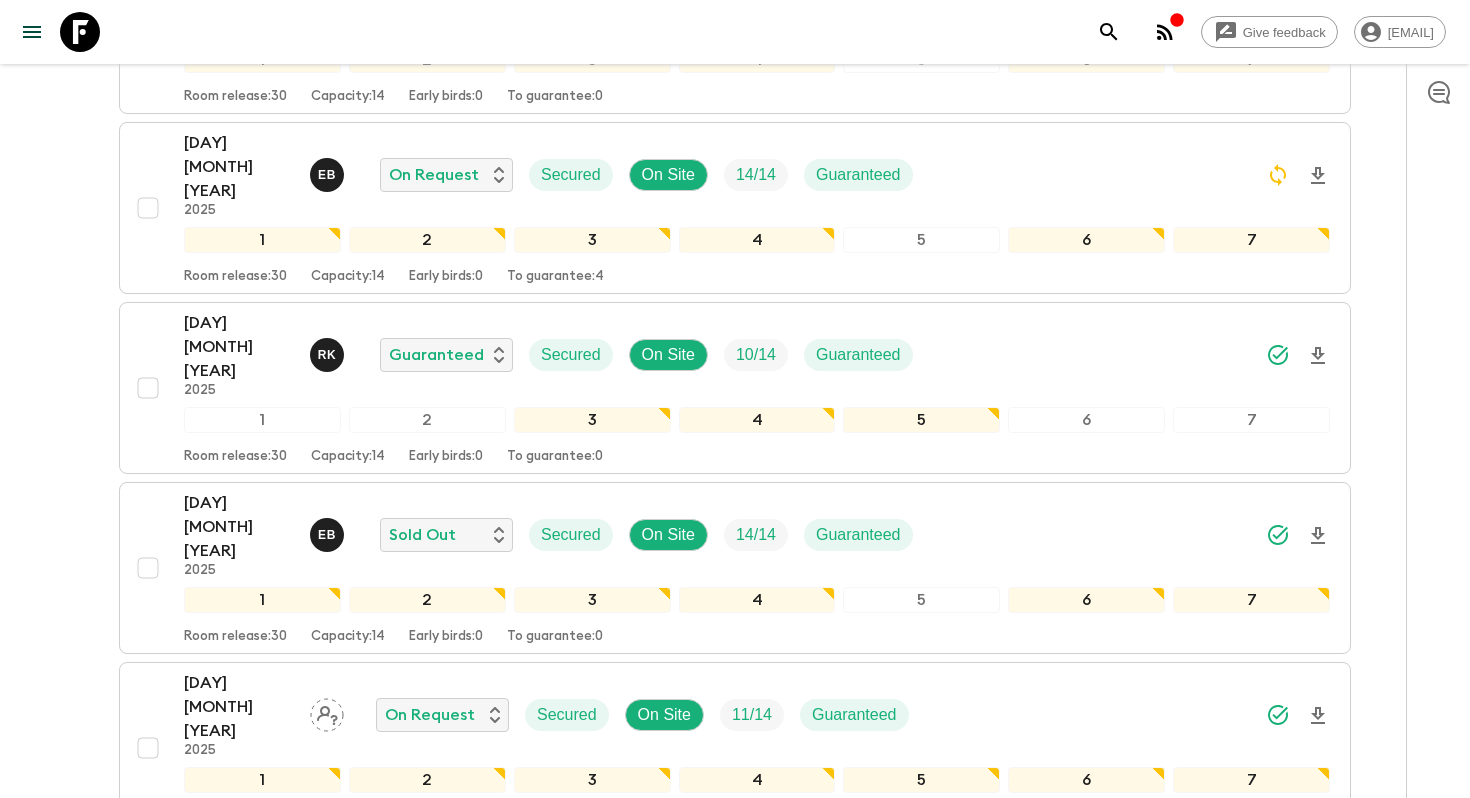 click on "2025" at bounding box center (239, 931) 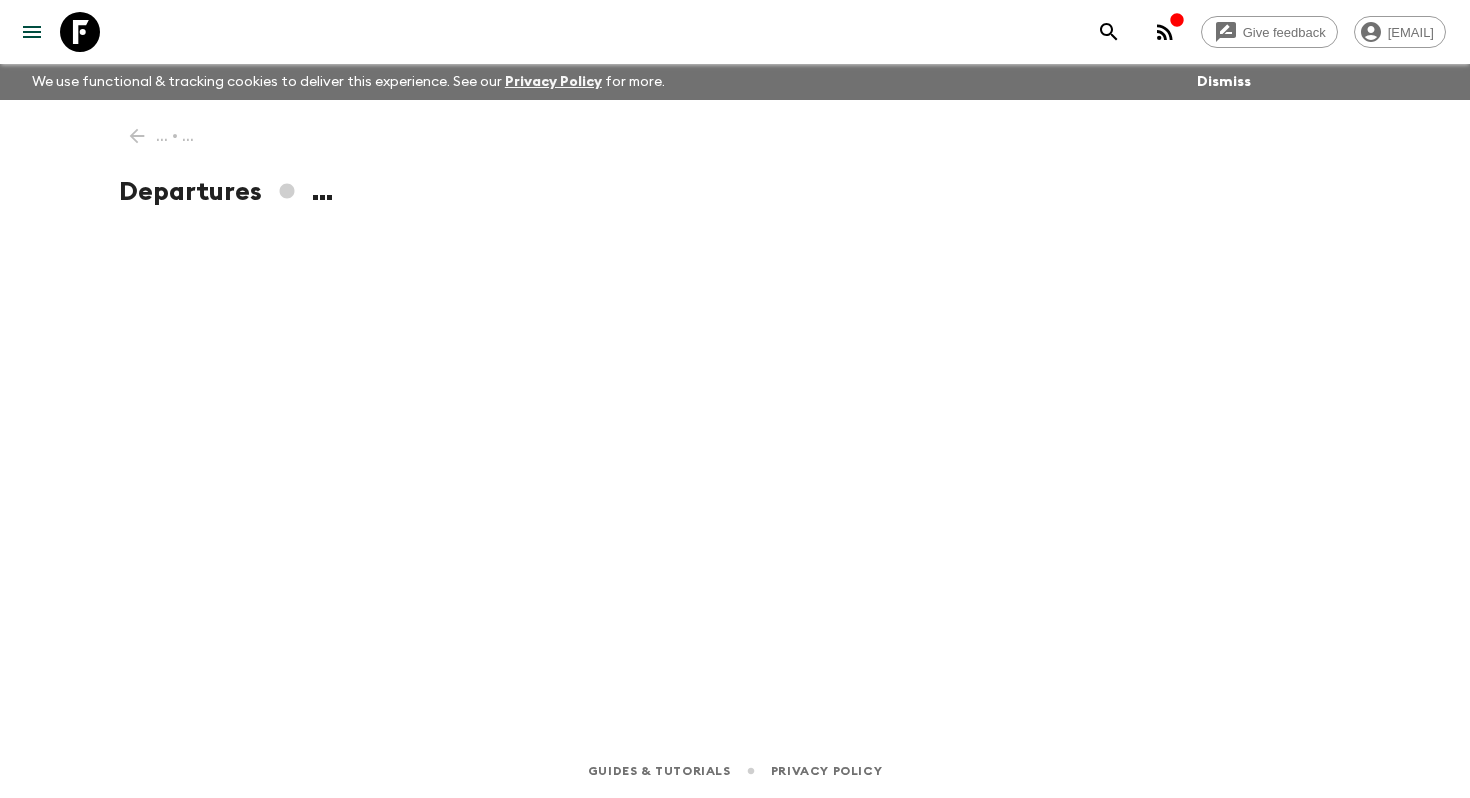 scroll, scrollTop: 0, scrollLeft: 0, axis: both 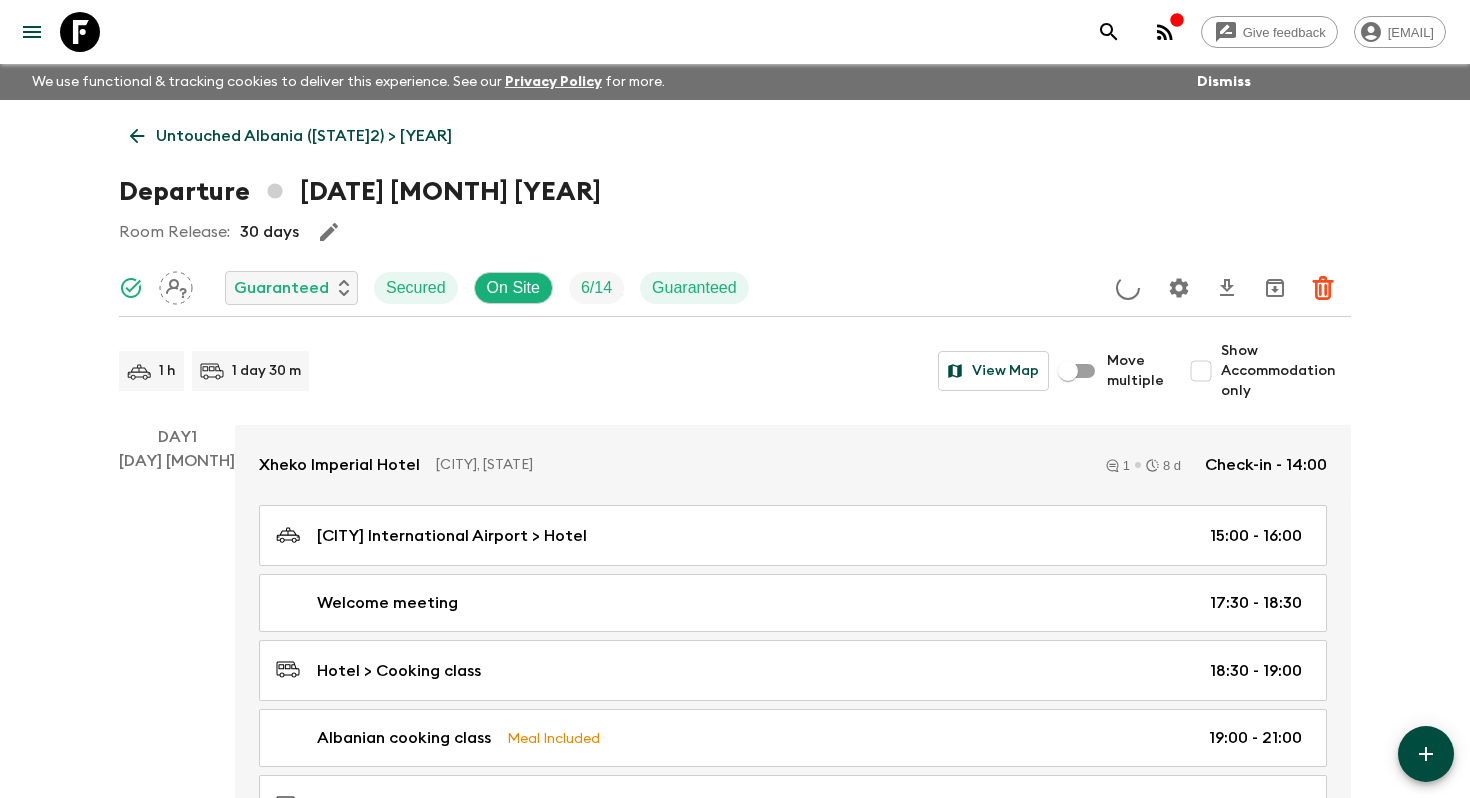 click on "31 Aug" at bounding box center [177, 654] 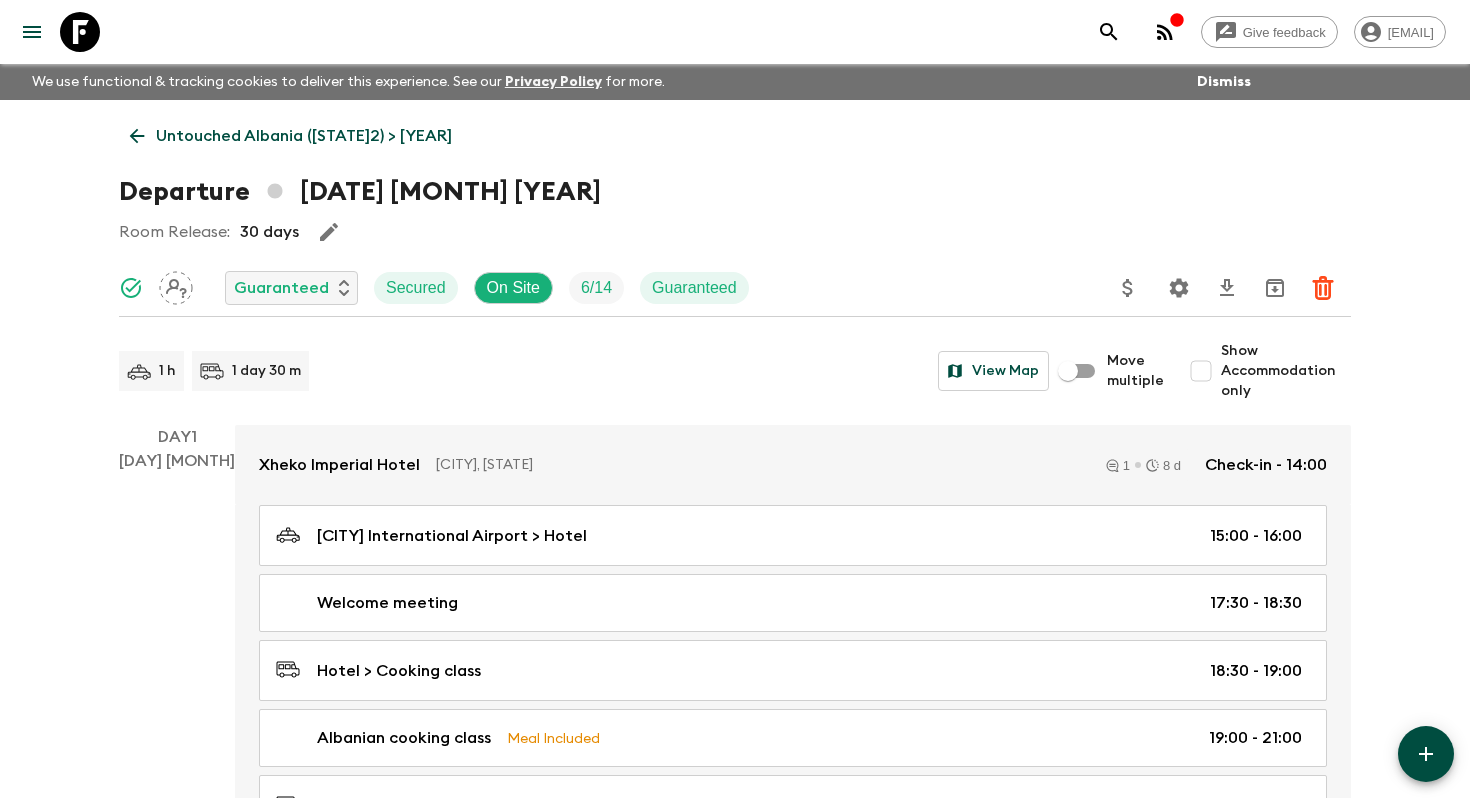 scroll, scrollTop: 3062, scrollLeft: 0, axis: vertical 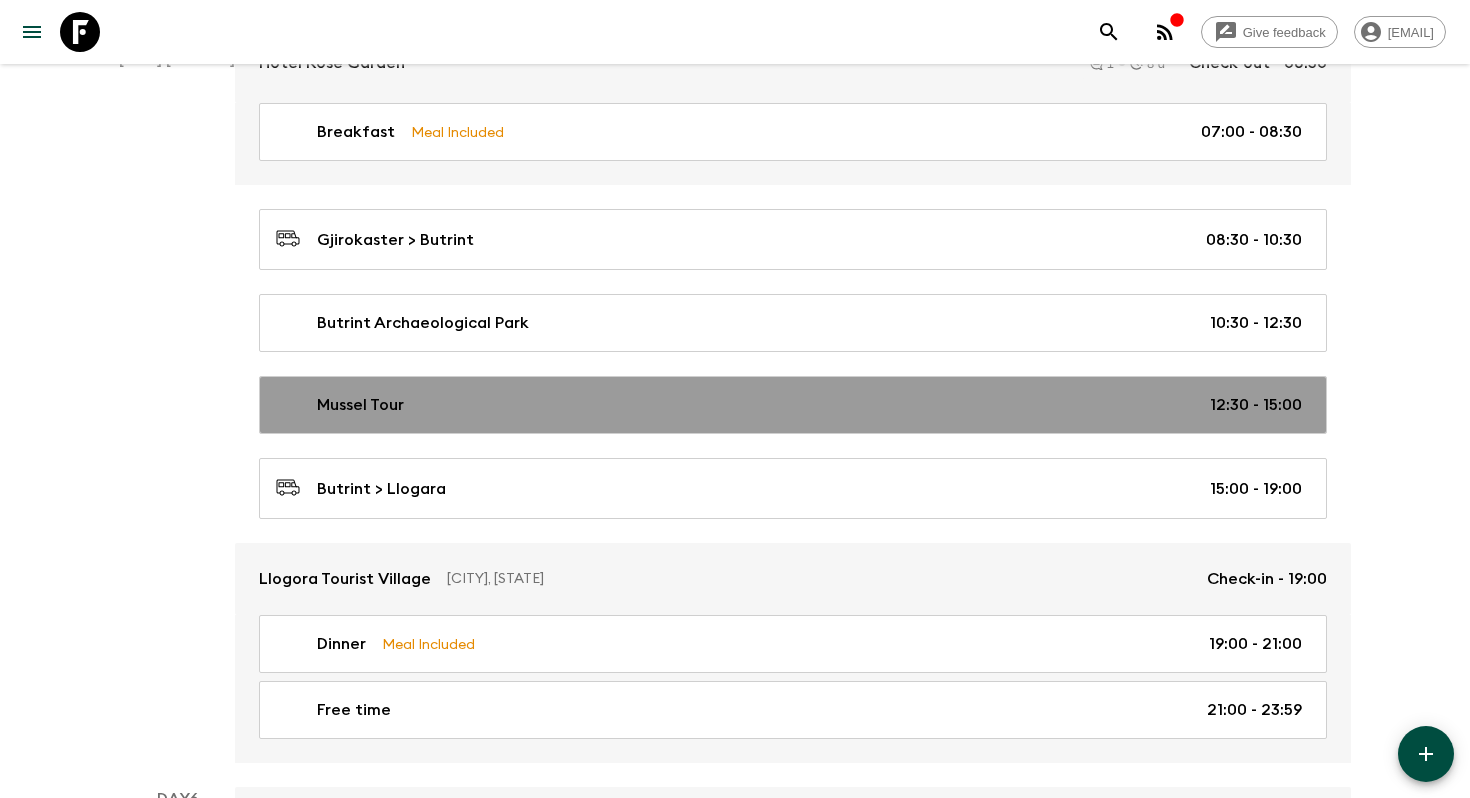 click on "Mussel Tour 12:30 - 15:00" at bounding box center (793, 405) 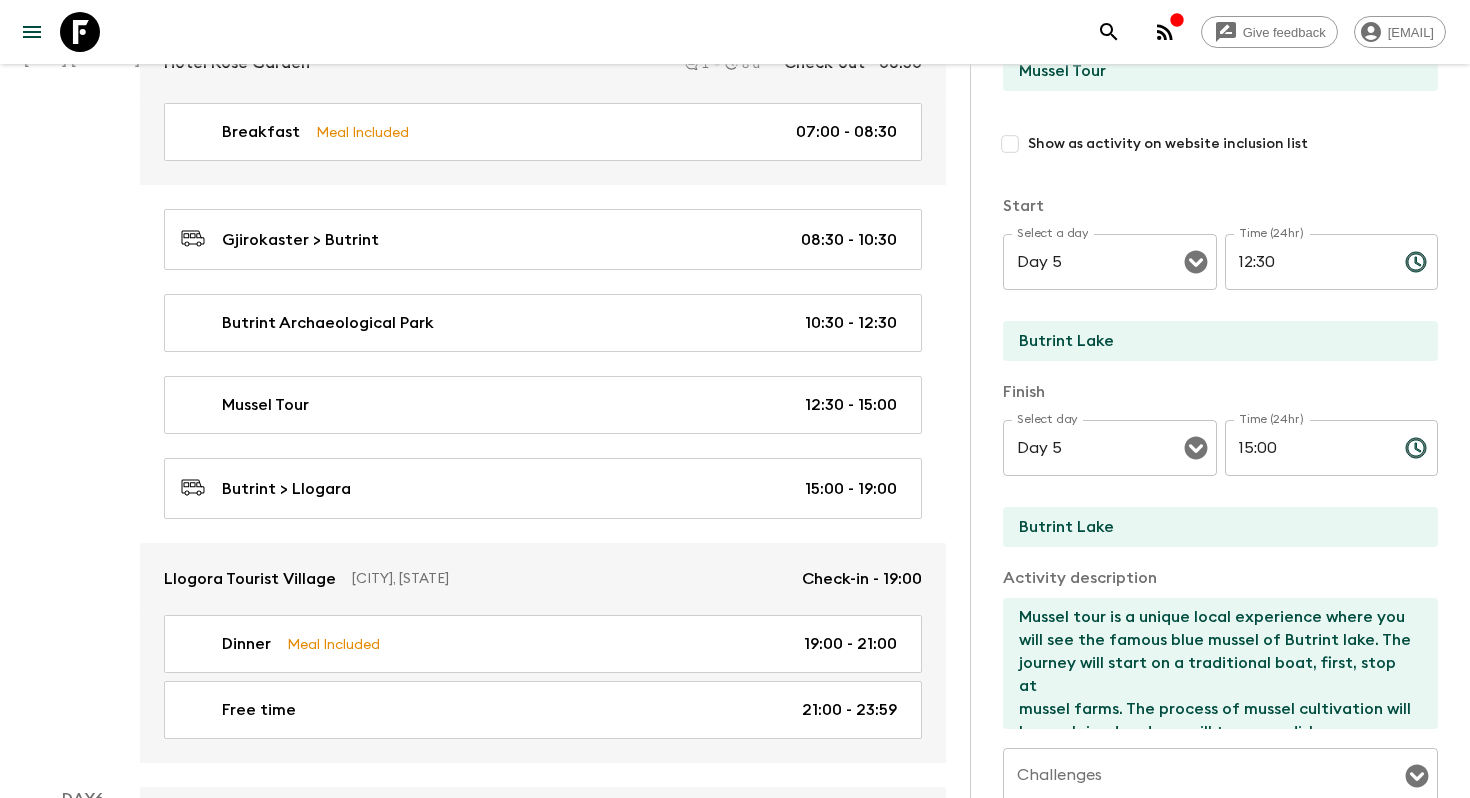 scroll, scrollTop: 206, scrollLeft: 0, axis: vertical 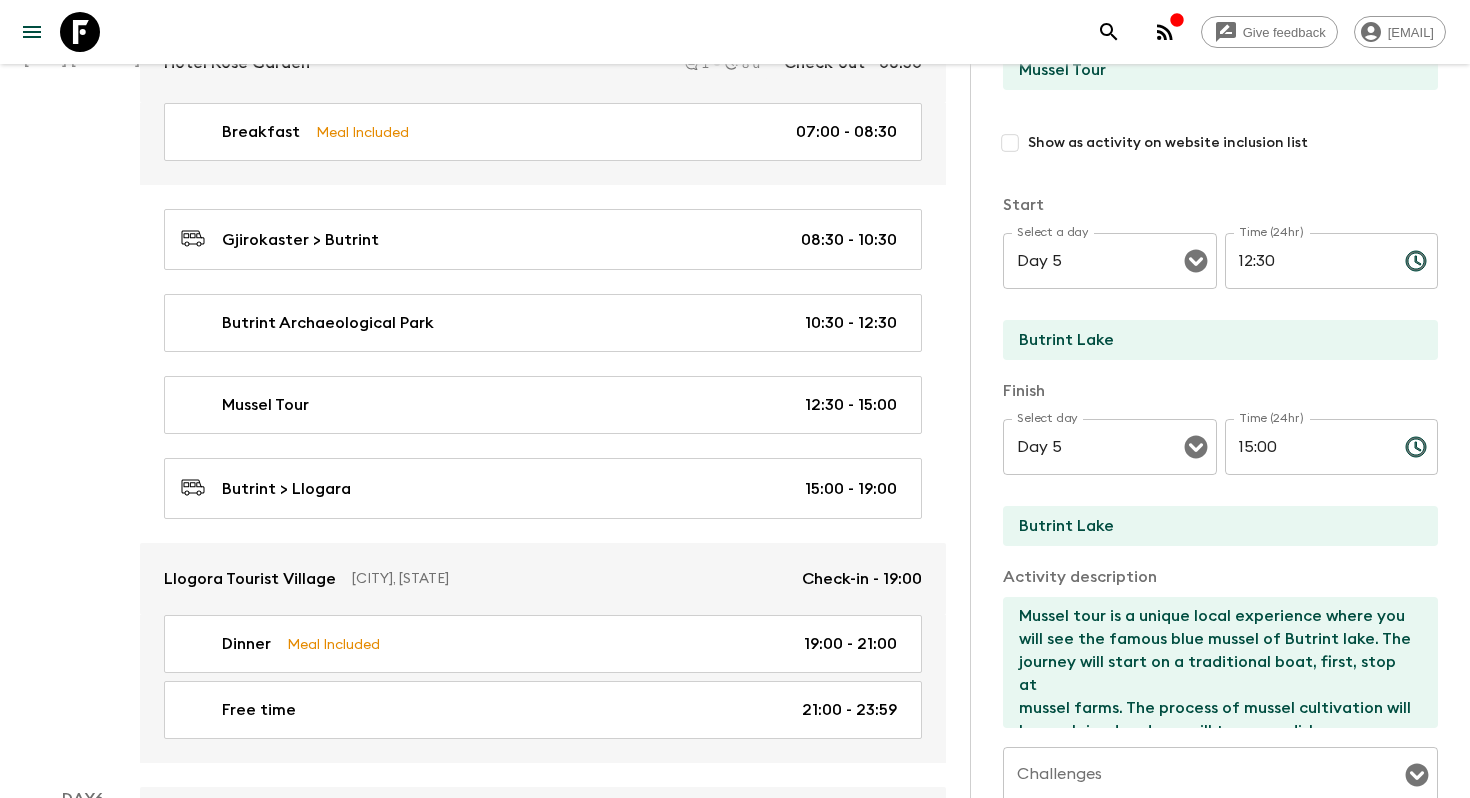 click on "Butrint Lake" at bounding box center [1212, 526] 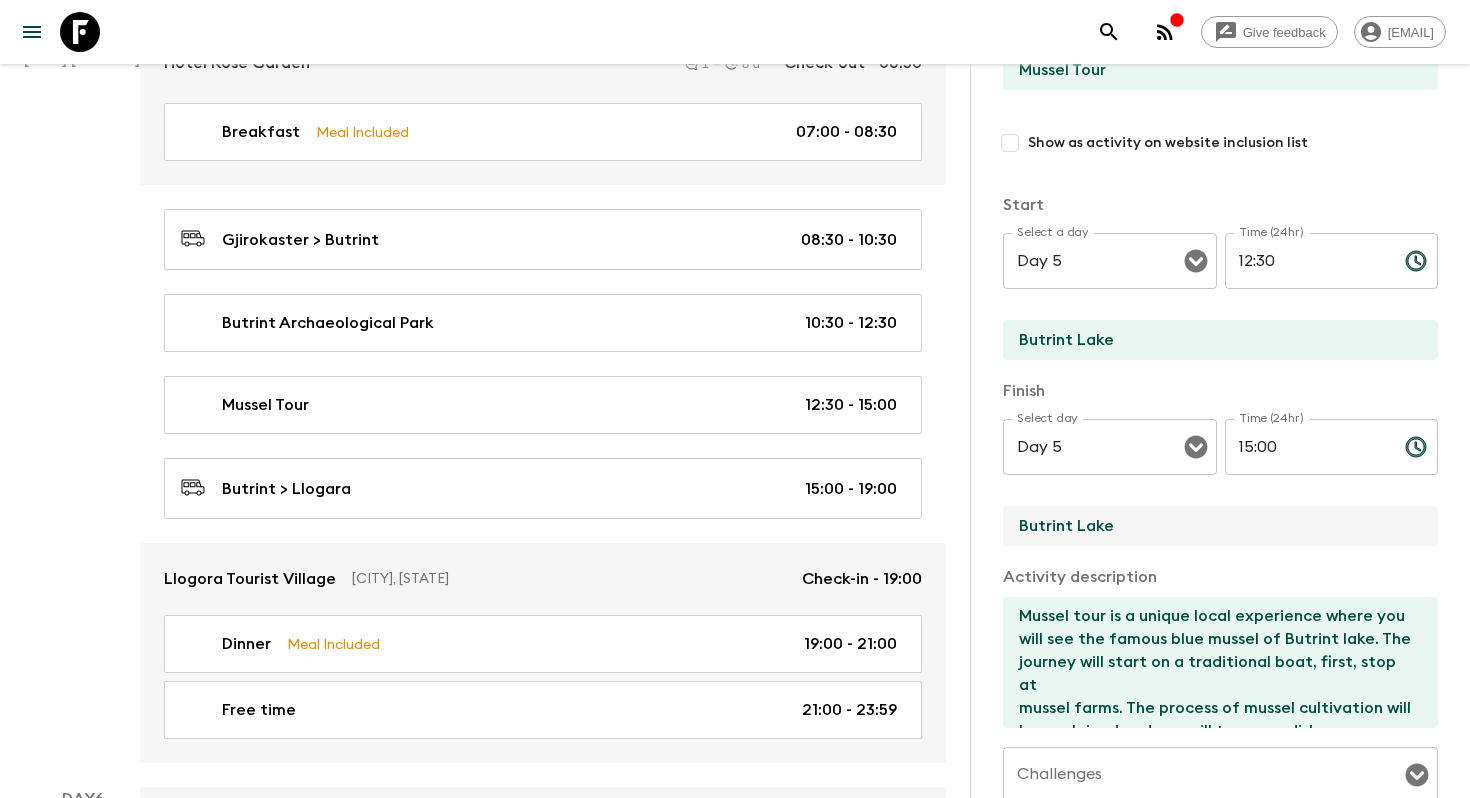click on "Butrint Lake" at bounding box center (1212, 526) 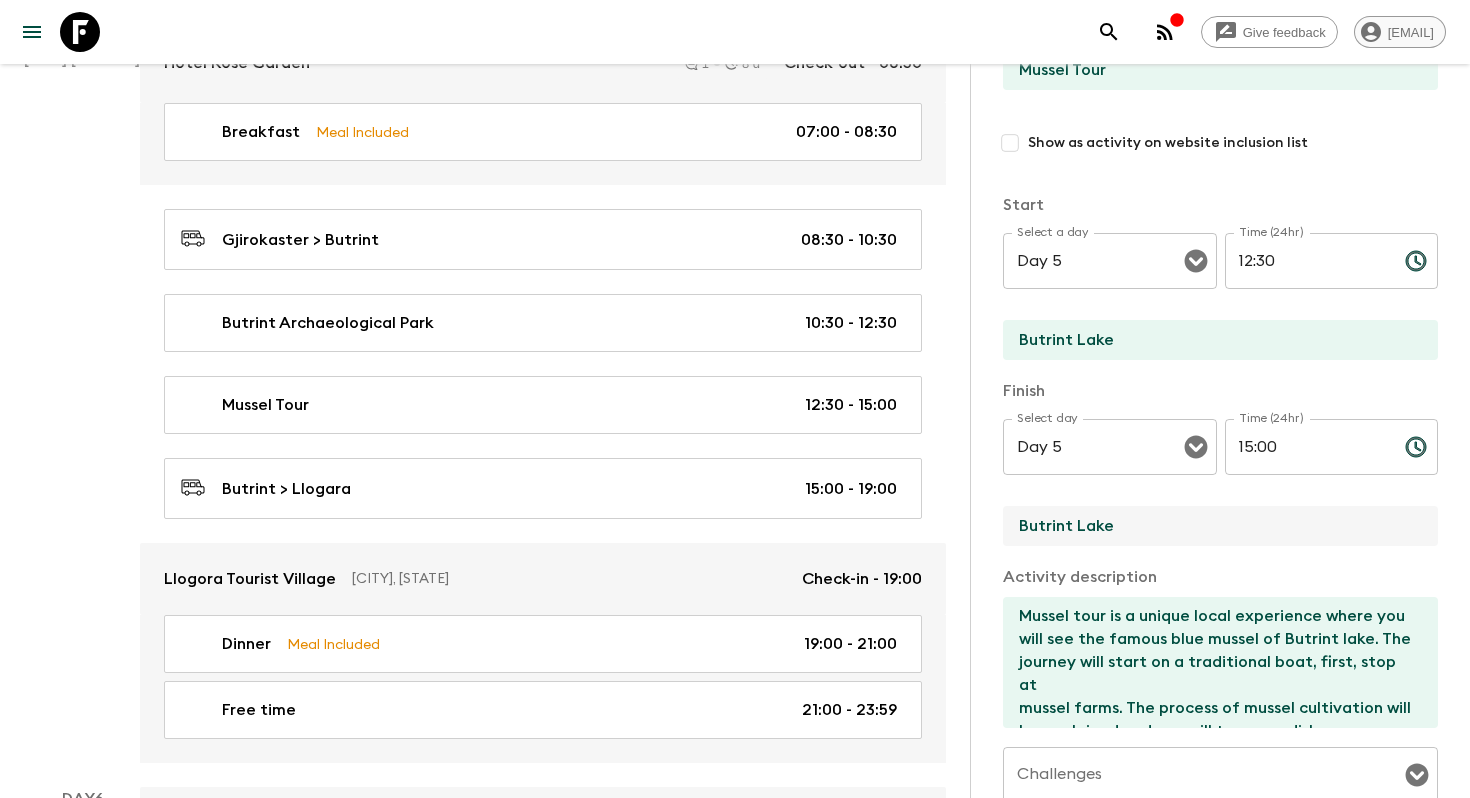 scroll, scrollTop: 206, scrollLeft: 0, axis: vertical 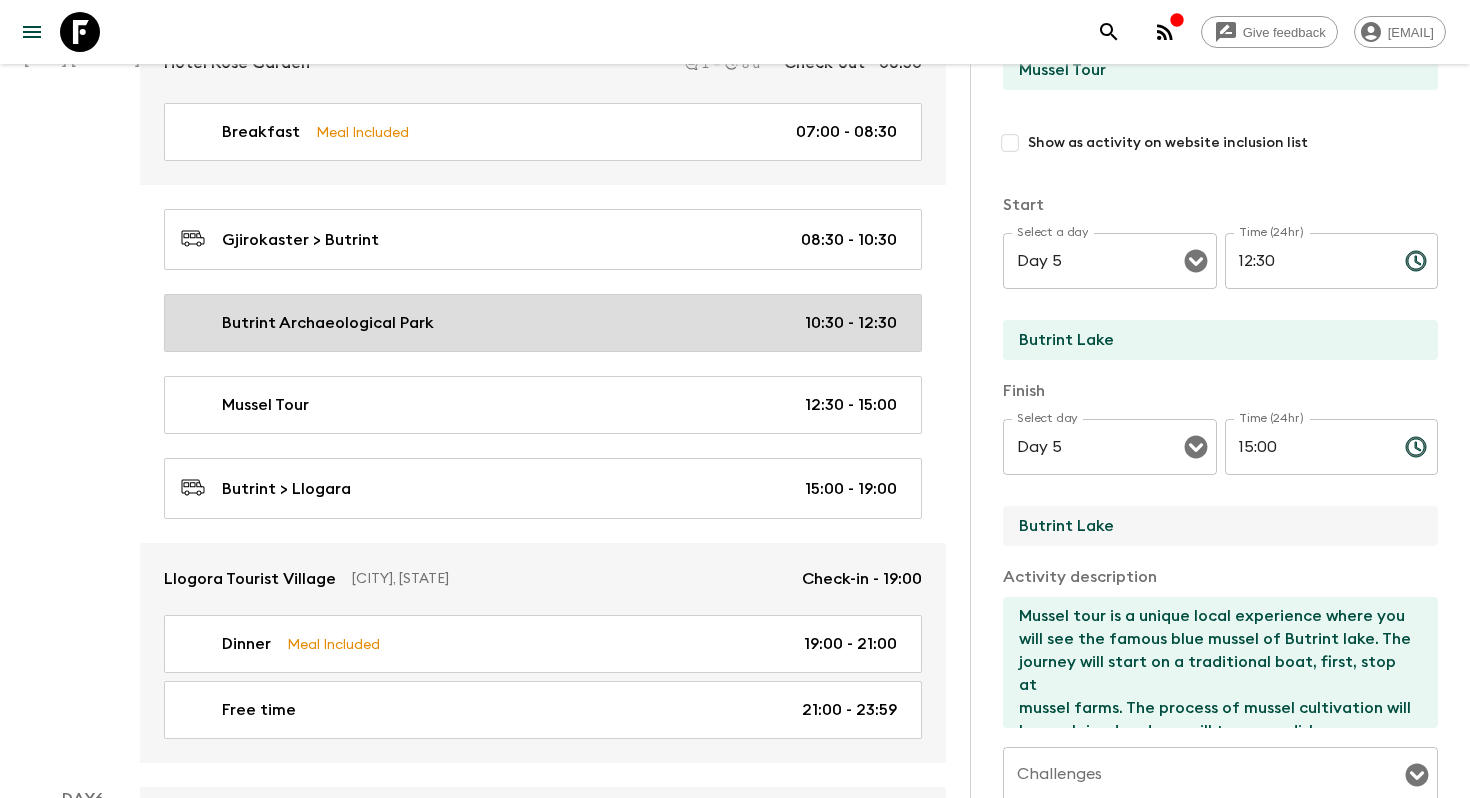 click on "Butrint Archaeological Park" at bounding box center [328, 323] 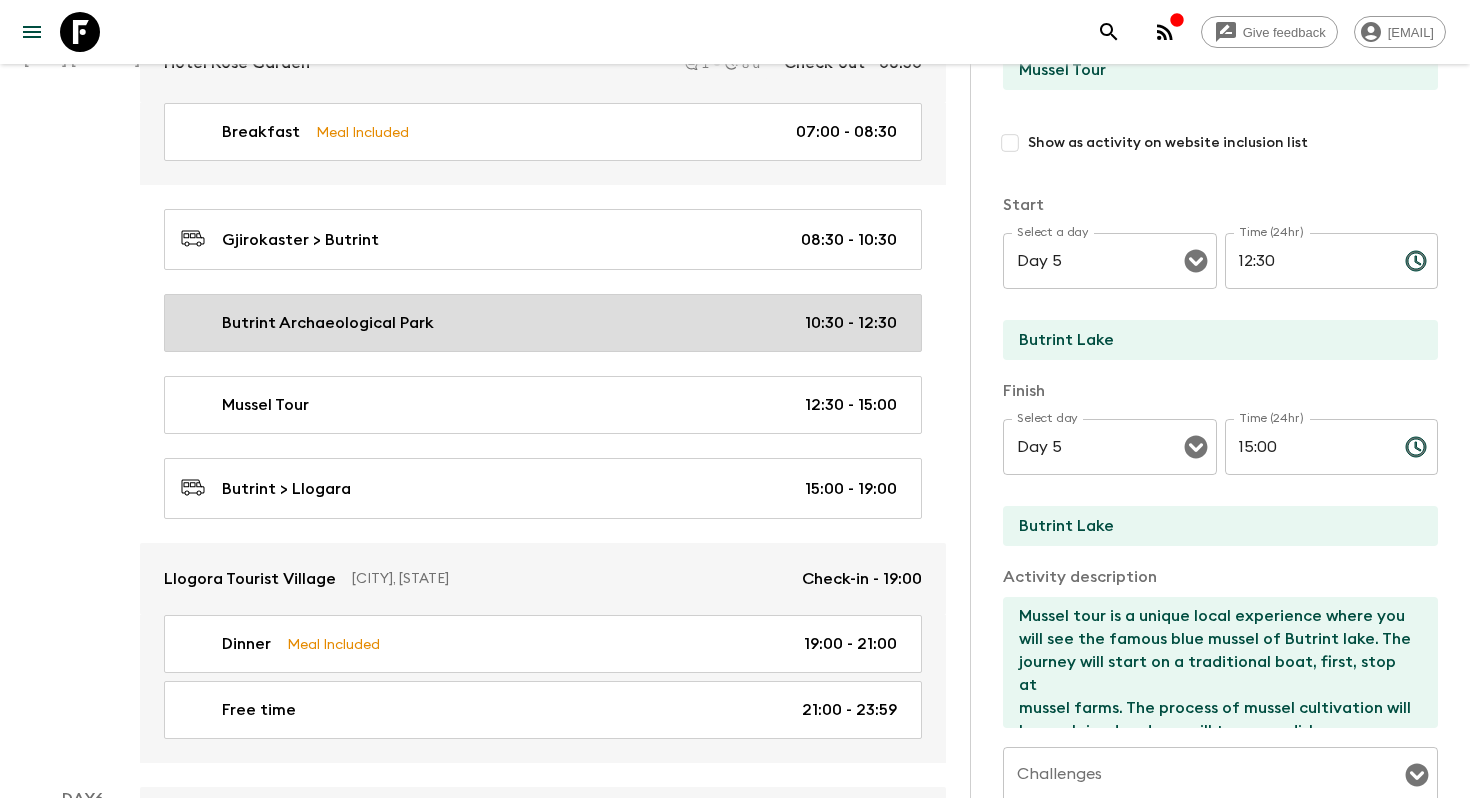 type on "Butrint Archaeological Park" 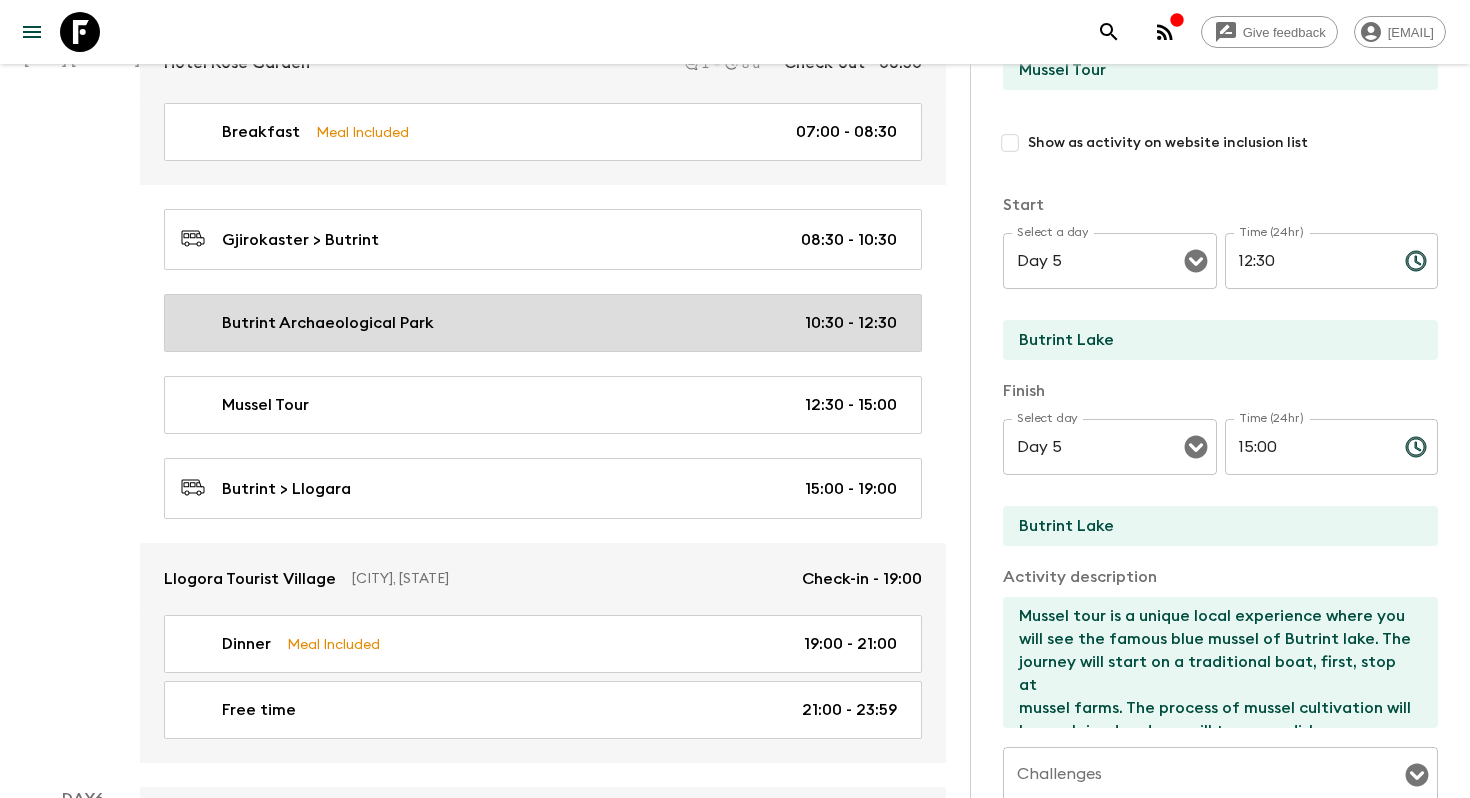 type on "Butrint" 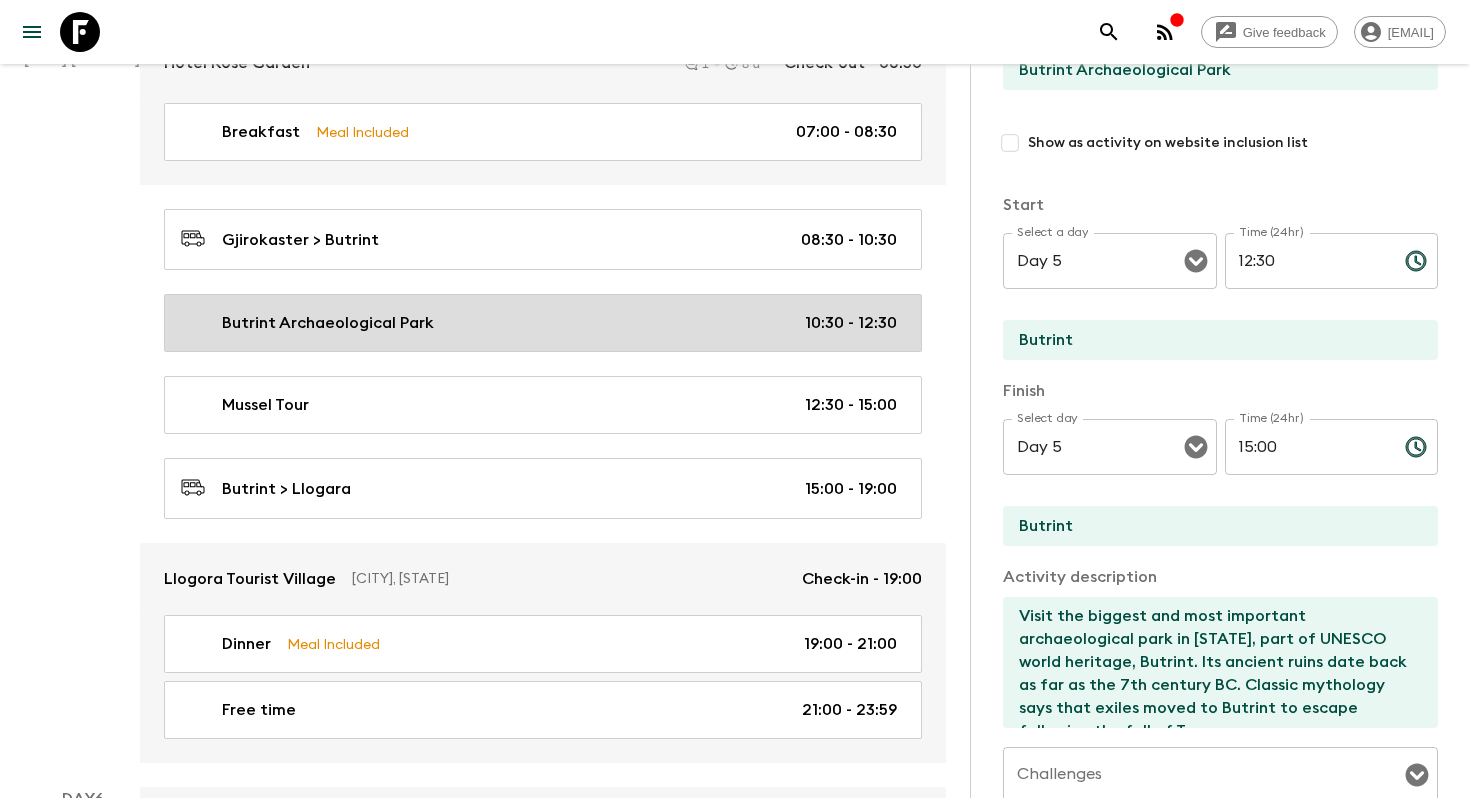 type on "10:30" 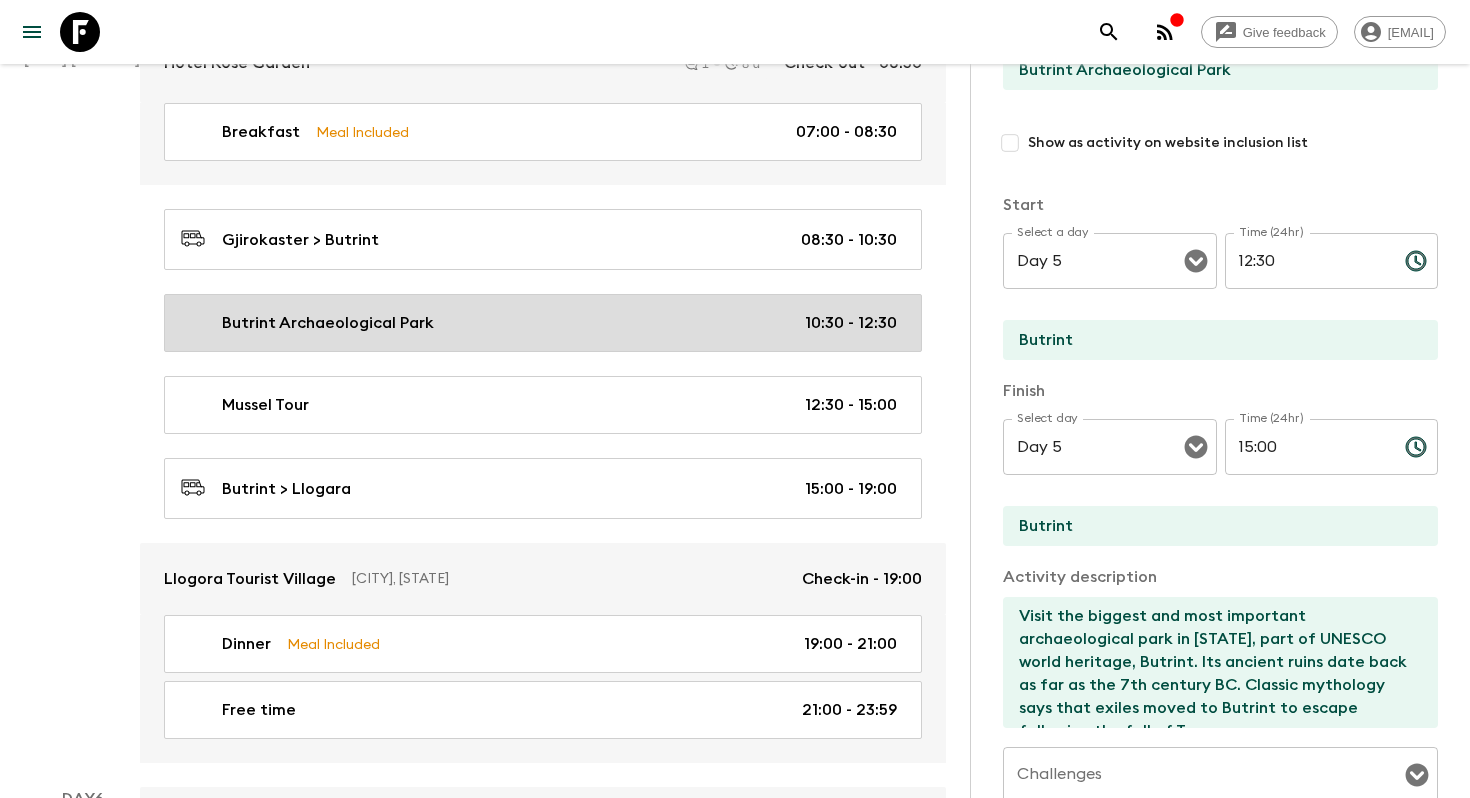 type on "12:30" 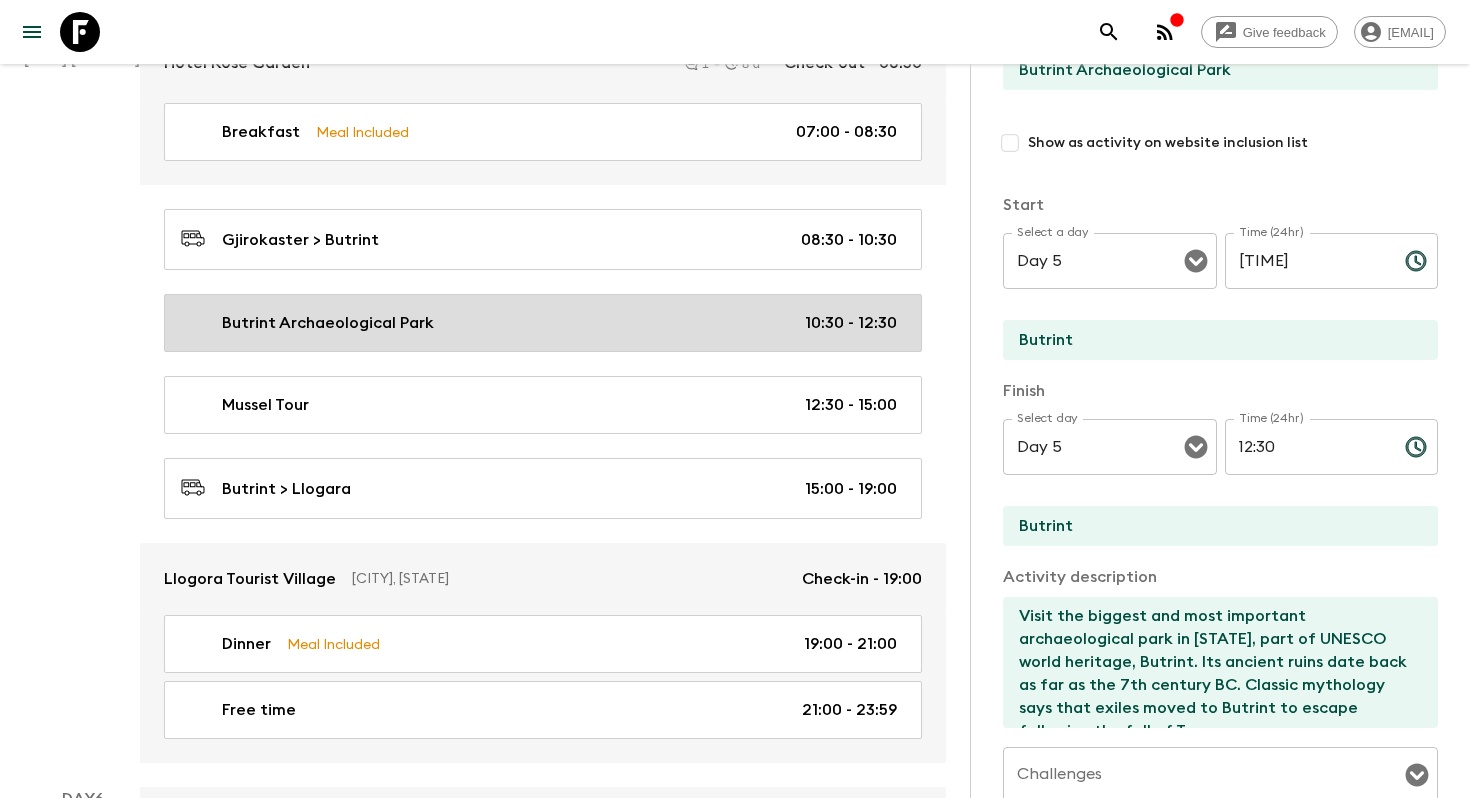 click on "Butrint Archaeological Park" at bounding box center (328, 323) 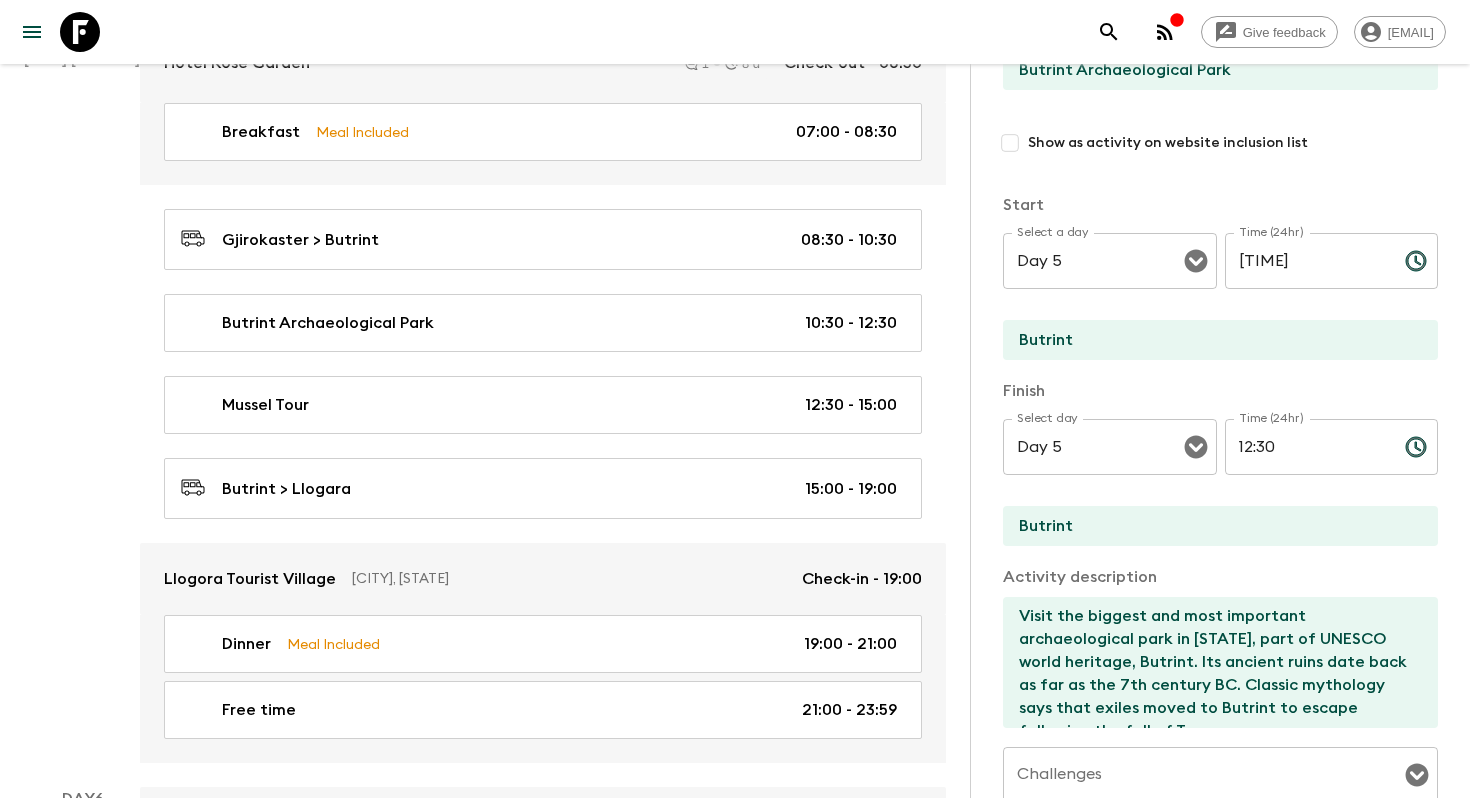 scroll, scrollTop: 206, scrollLeft: 0, axis: vertical 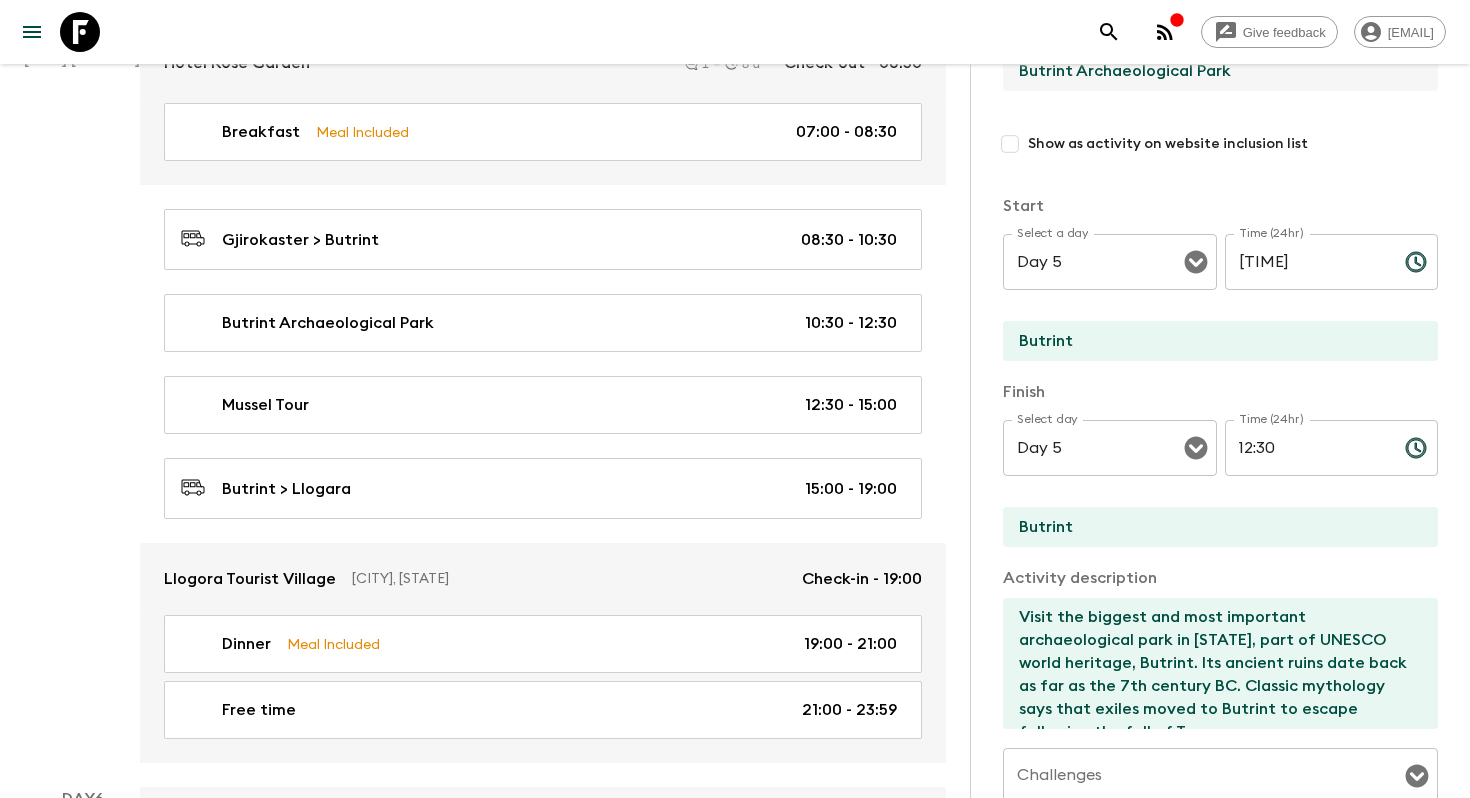 click on "Butrint Archaeological Park" at bounding box center [1212, 71] 